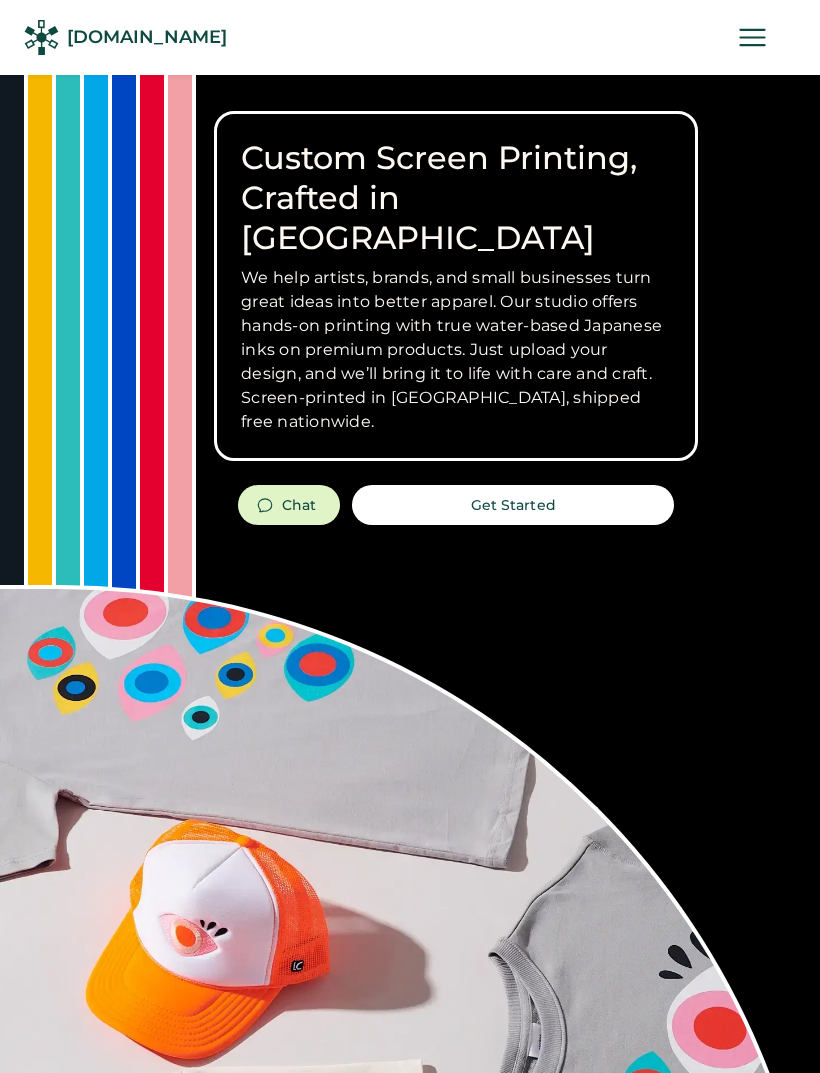 scroll, scrollTop: 0, scrollLeft: 0, axis: both 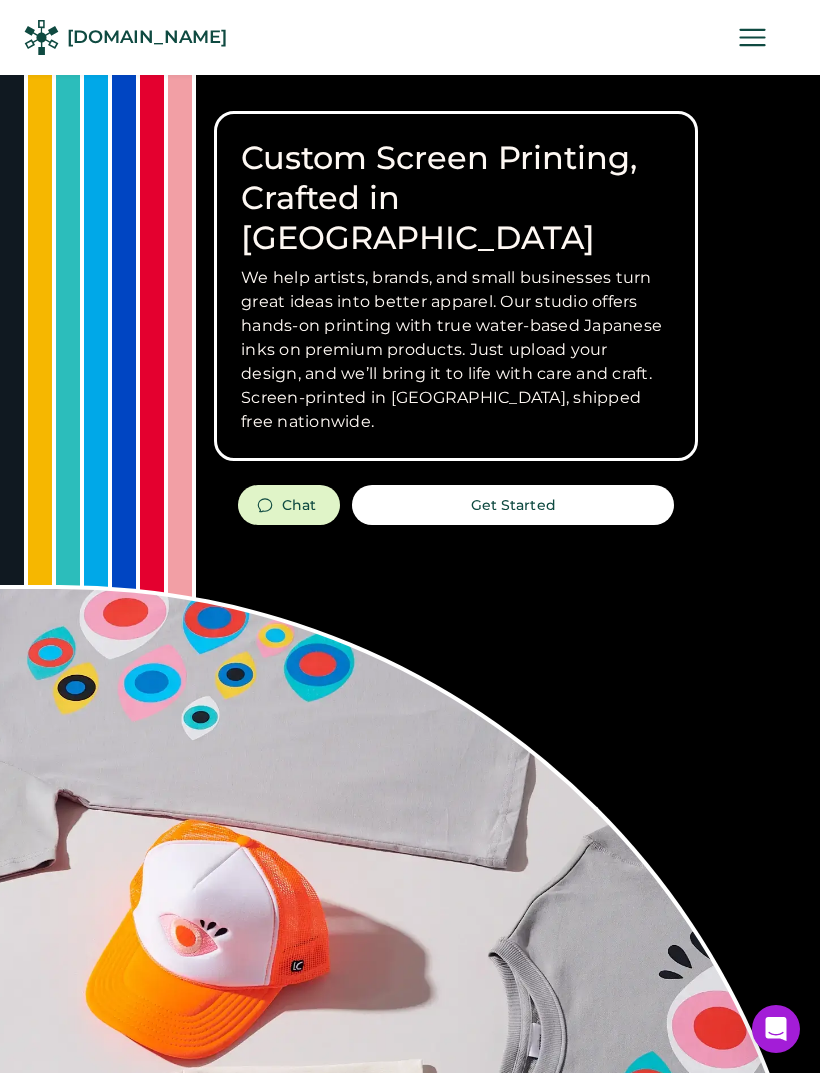 click on "Get Started" at bounding box center [513, 505] 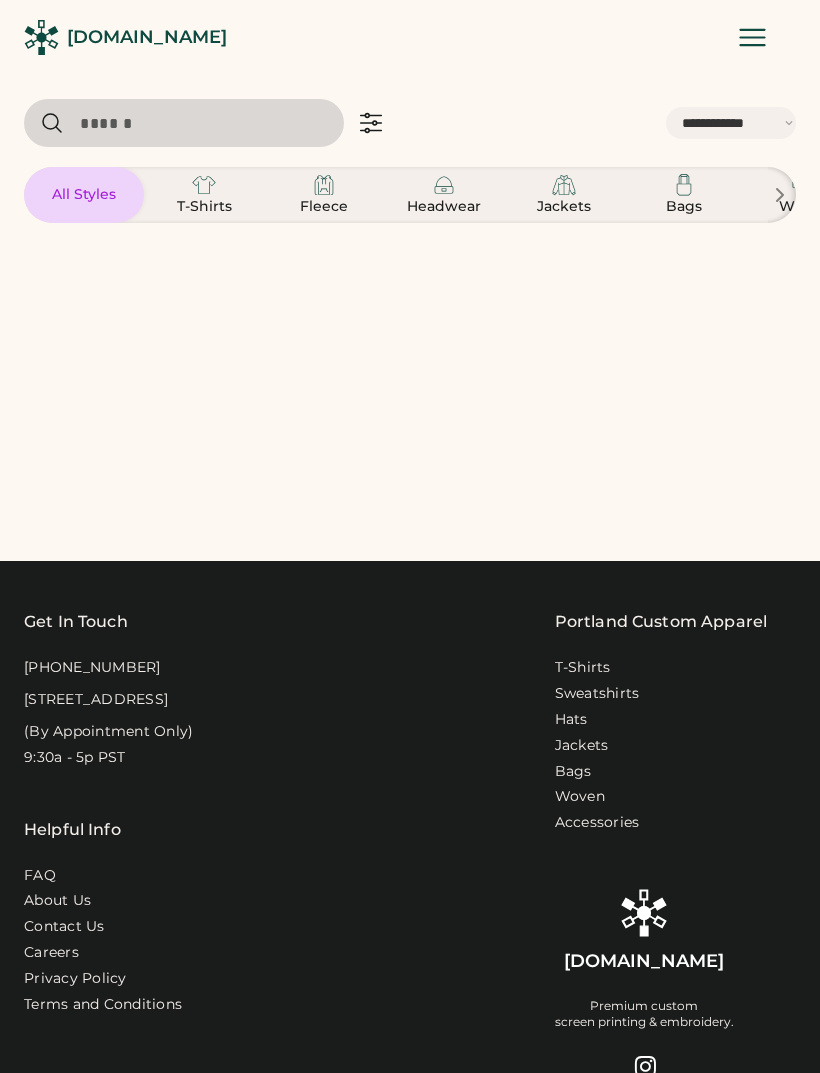 select on "*****" 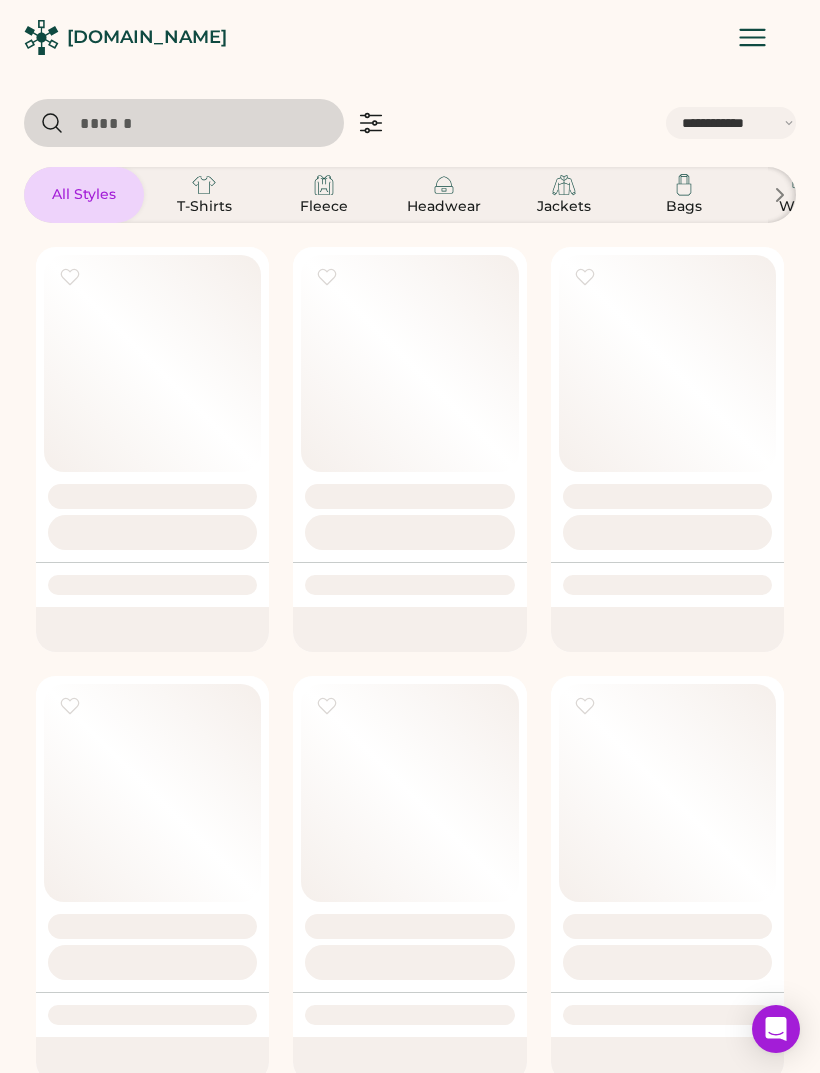 scroll, scrollTop: 0, scrollLeft: 0, axis: both 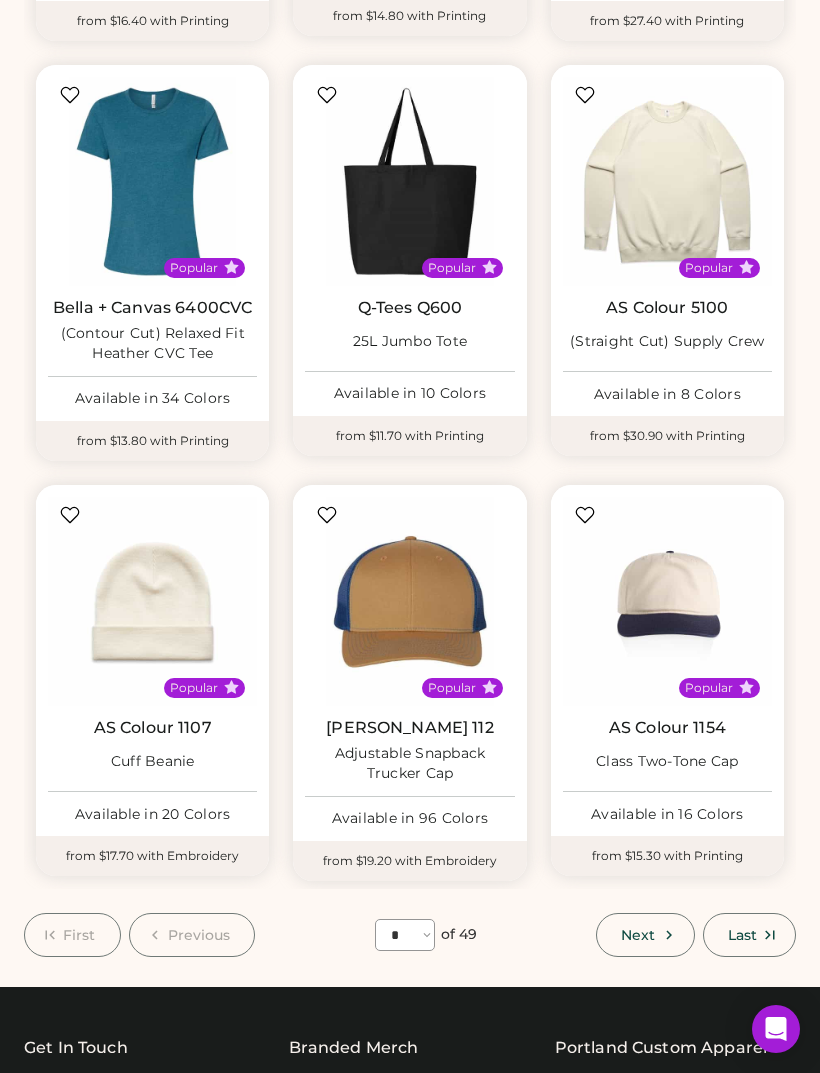 click on "Next" at bounding box center (638, 935) 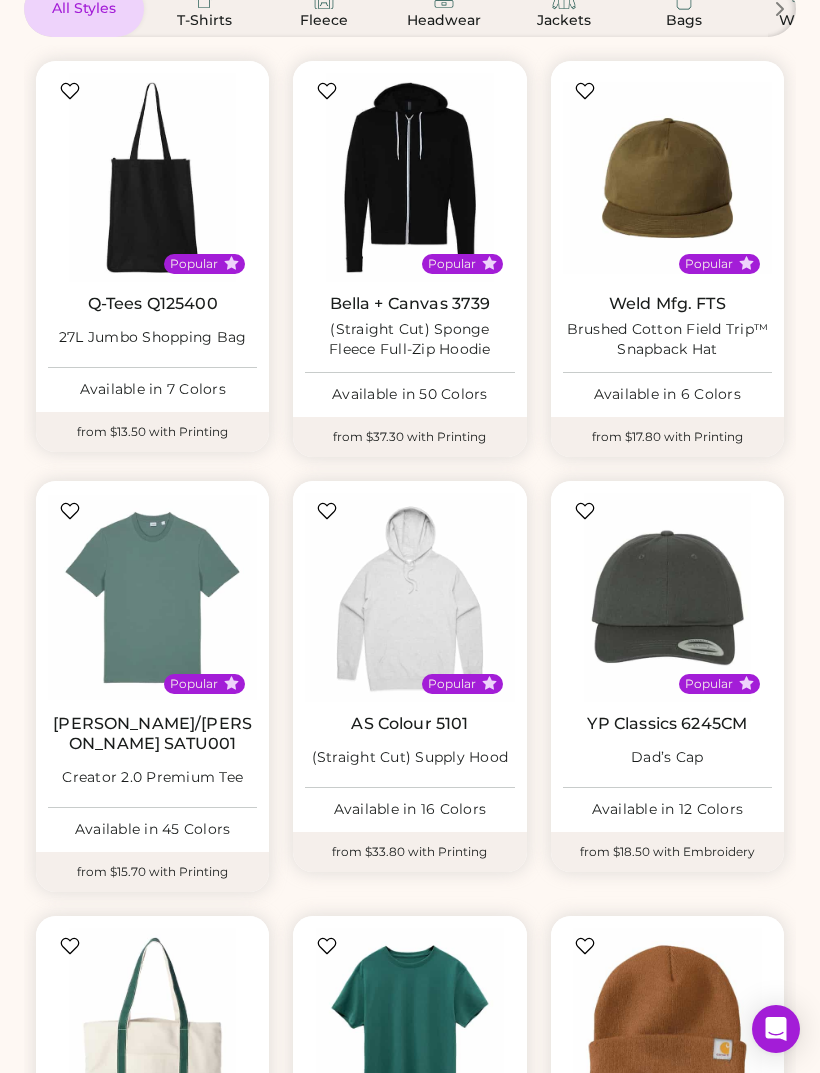 scroll, scrollTop: 0, scrollLeft: 0, axis: both 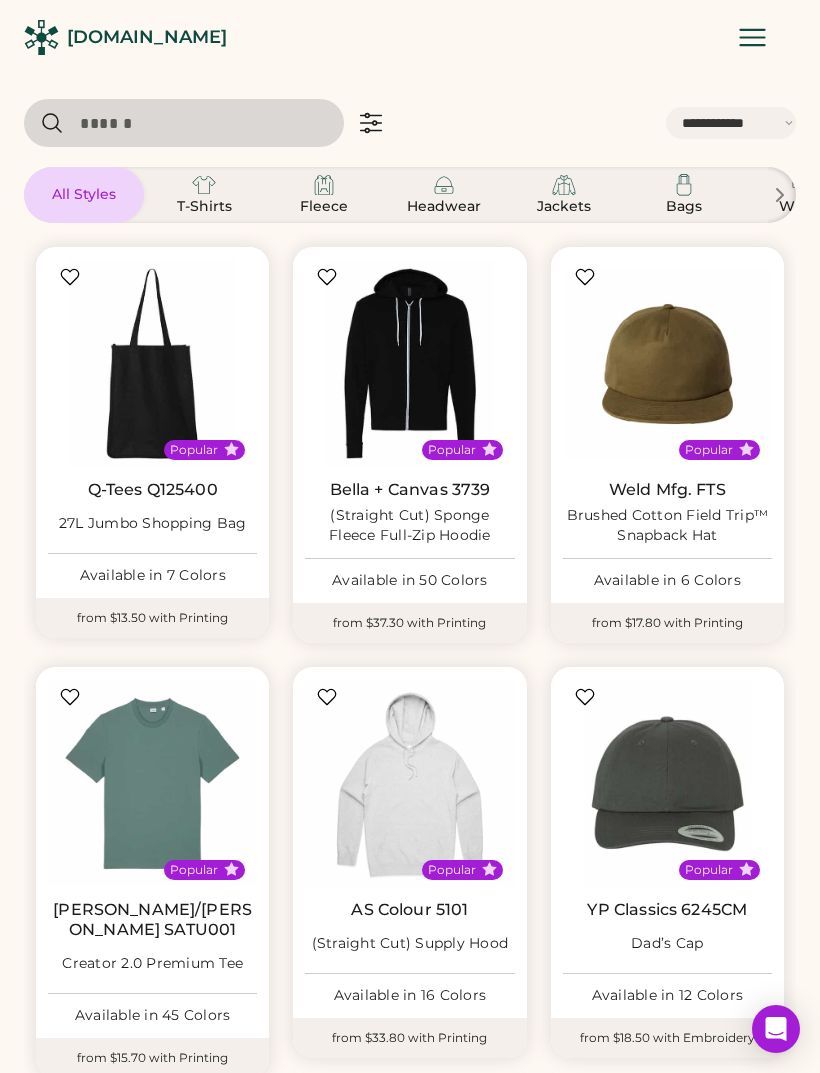 click 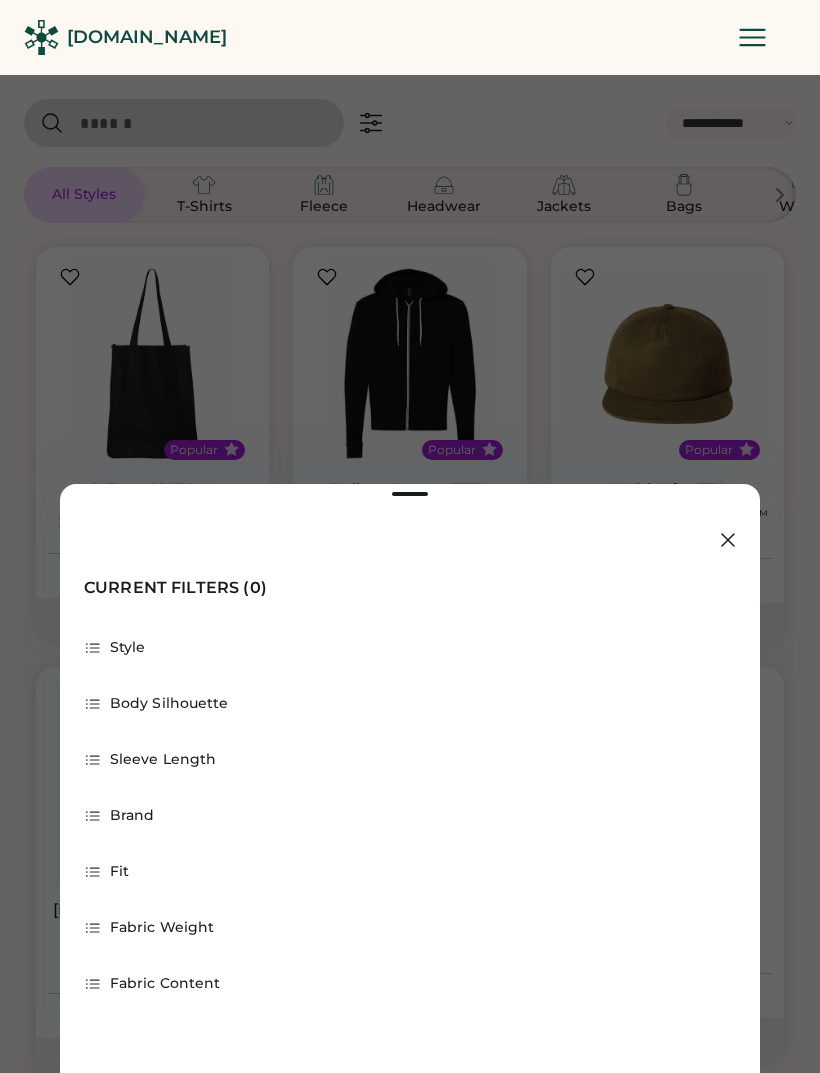 click on "Fit" at bounding box center (410, 872) 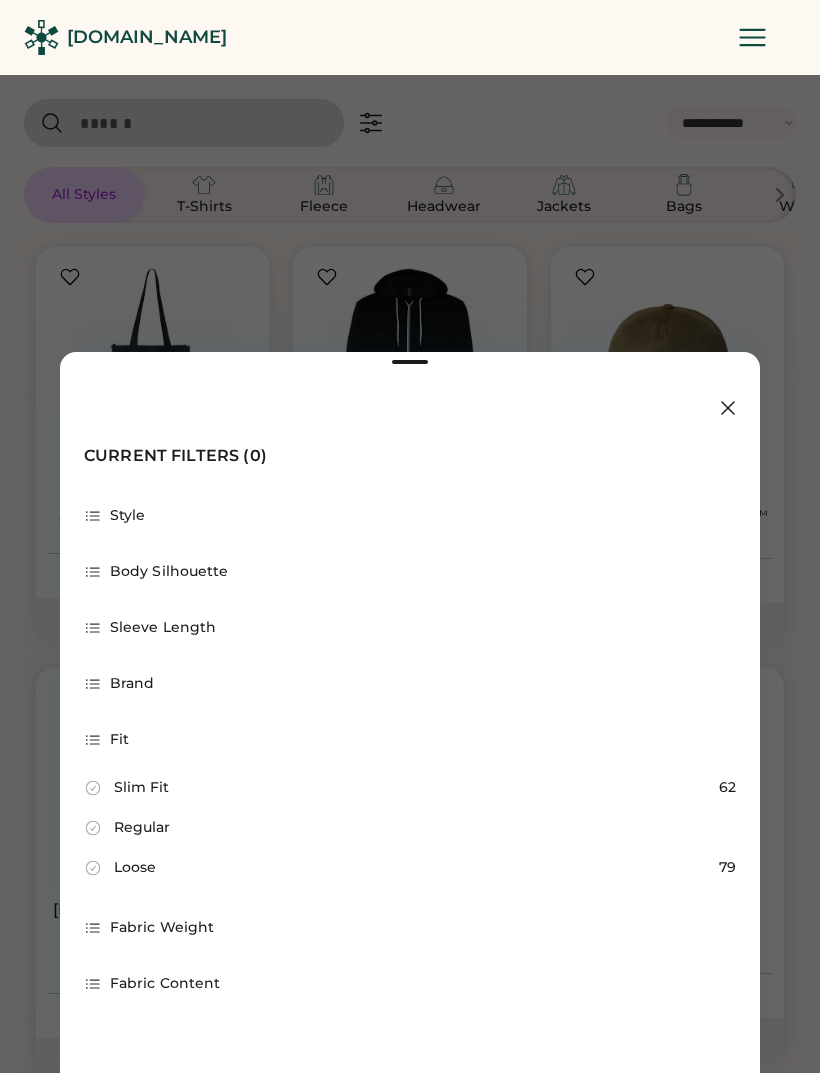 click on "Loose" at bounding box center [135, 868] 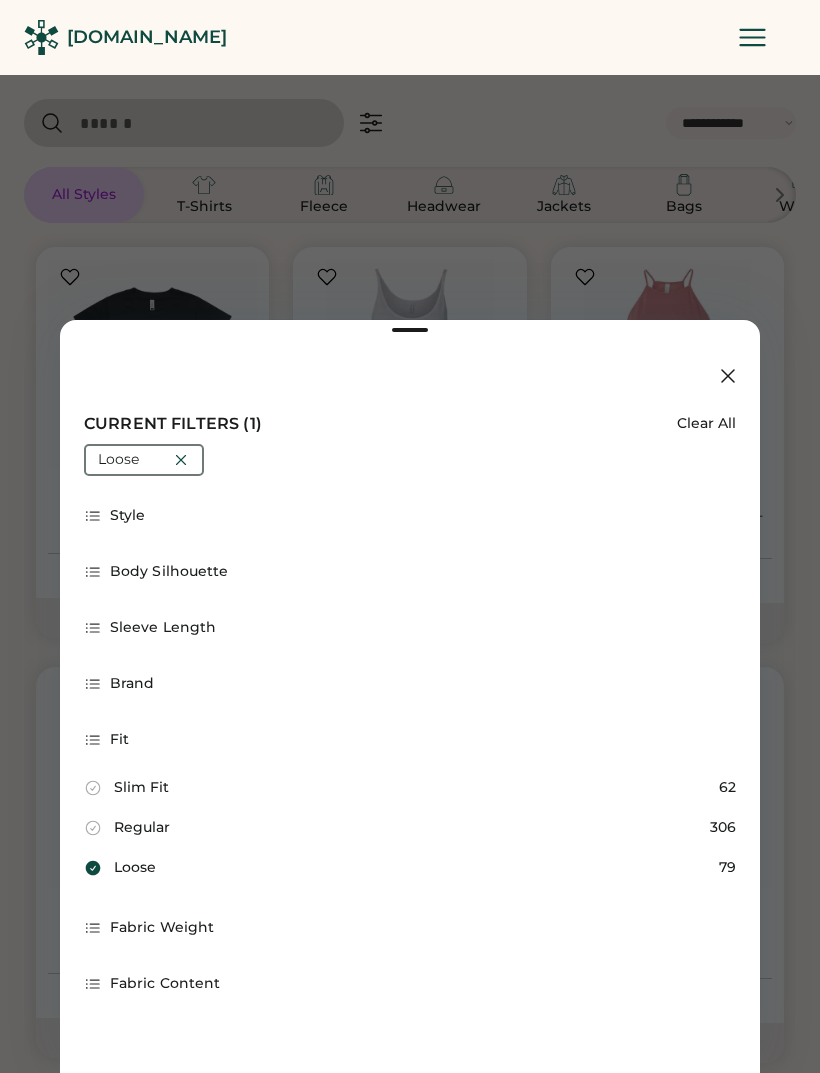 click on "Body Silhouette" at bounding box center (169, 572) 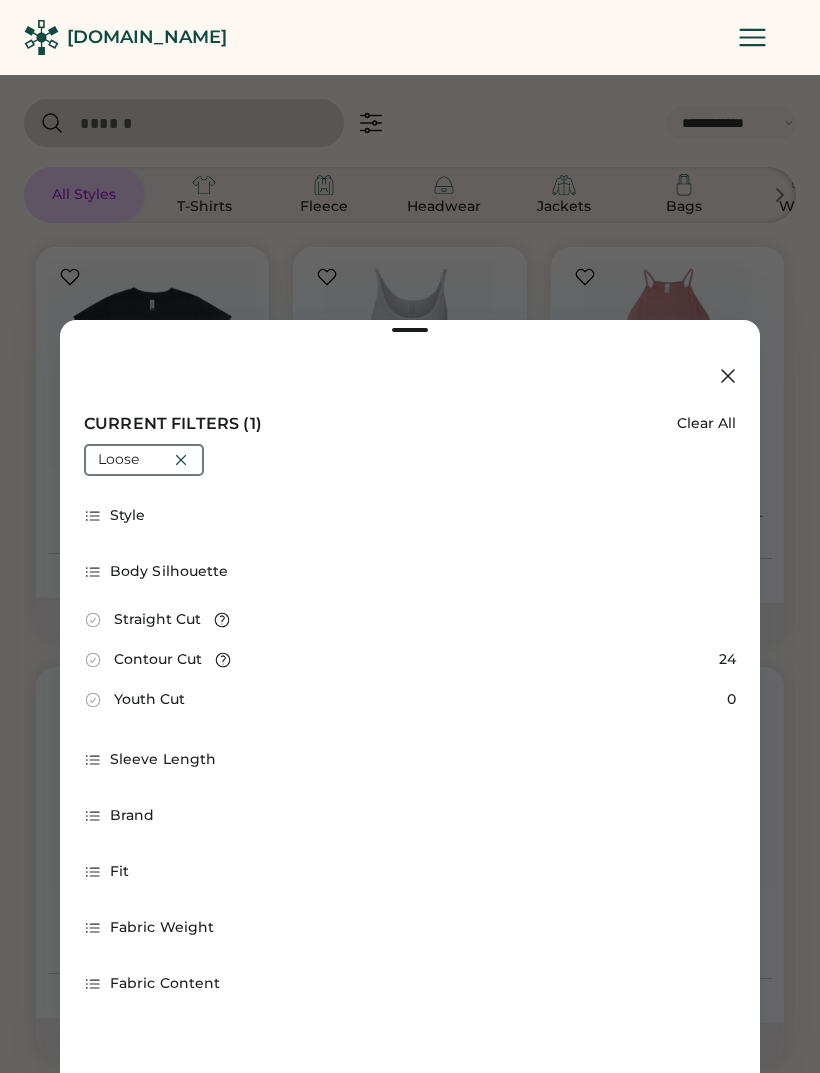 click on "Straight Cut" at bounding box center (157, 620) 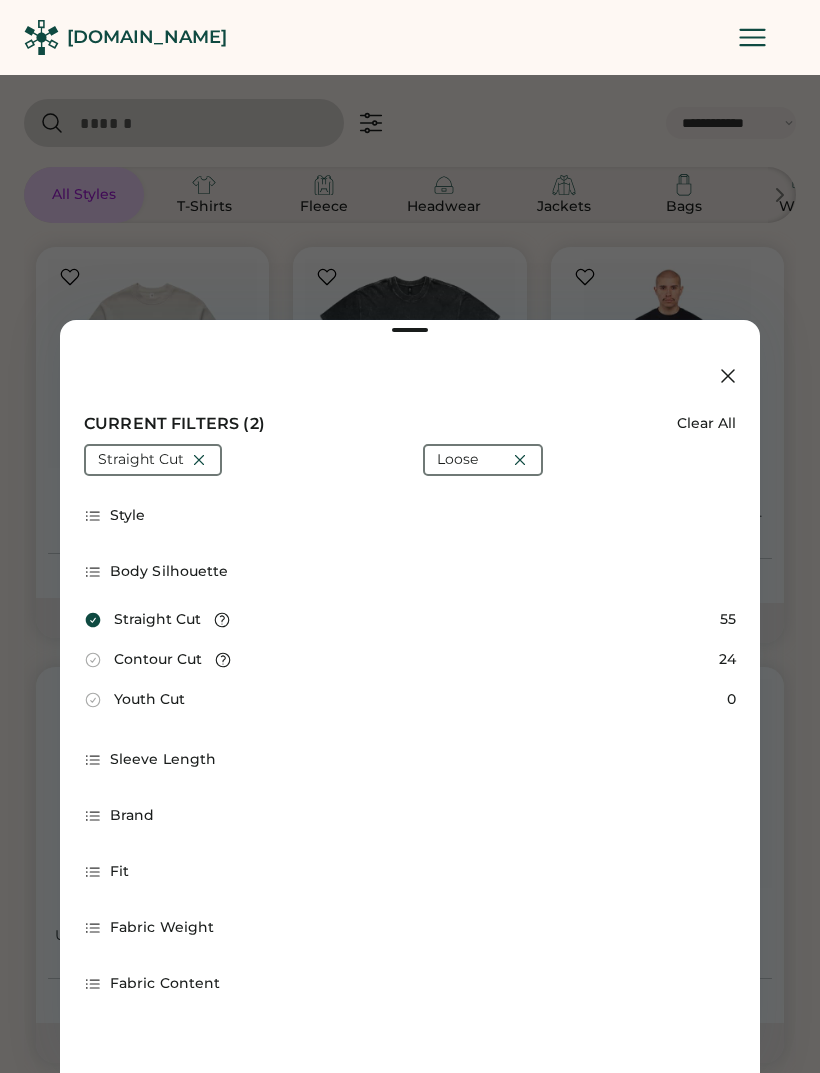 click on "Sleeve Length" at bounding box center [410, 760] 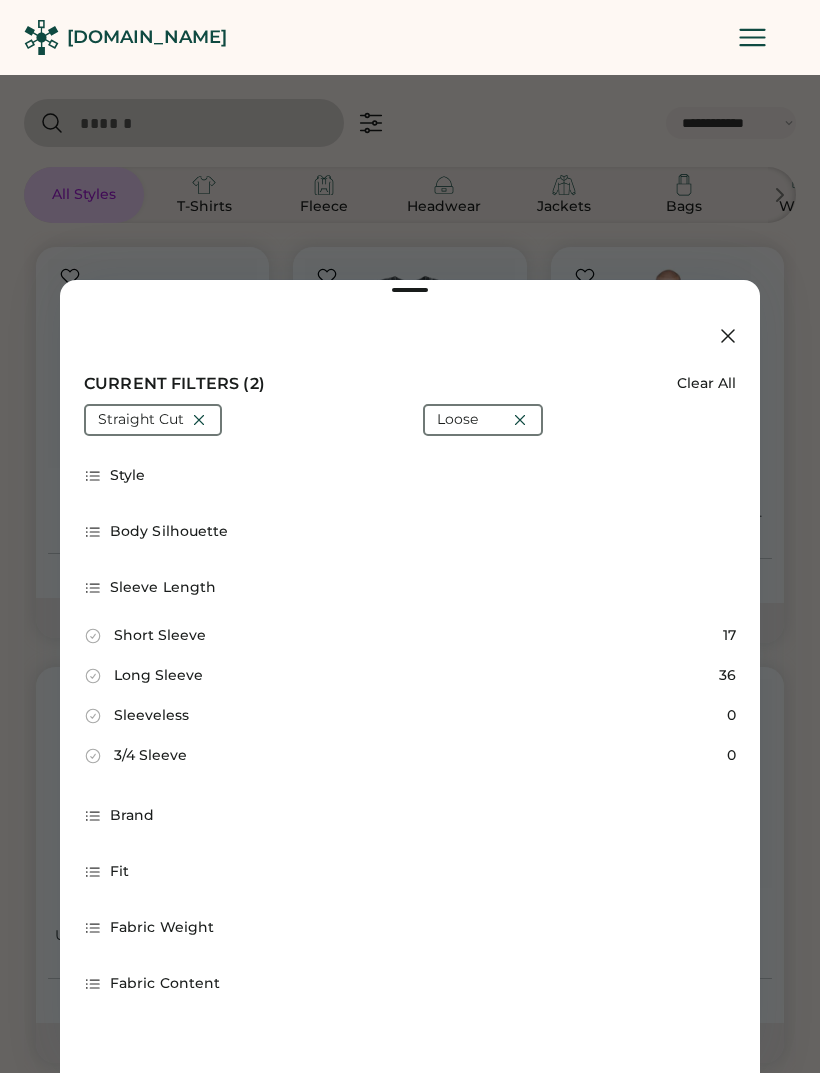 click 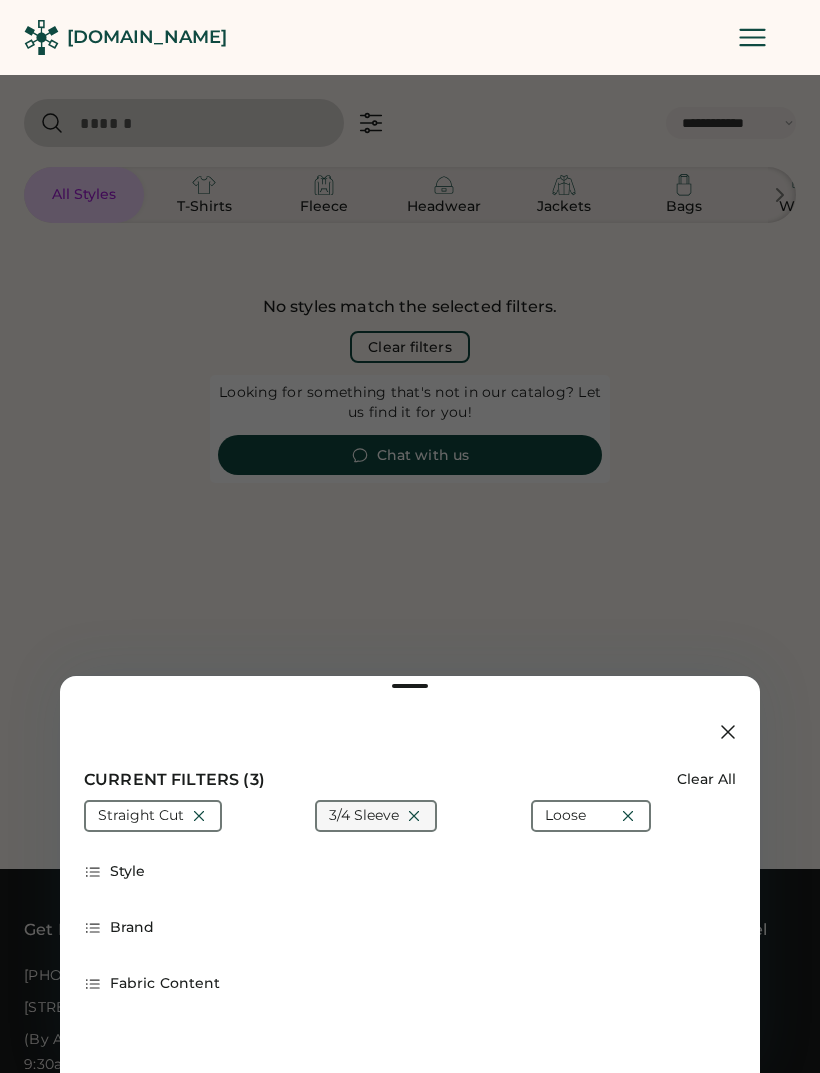 click 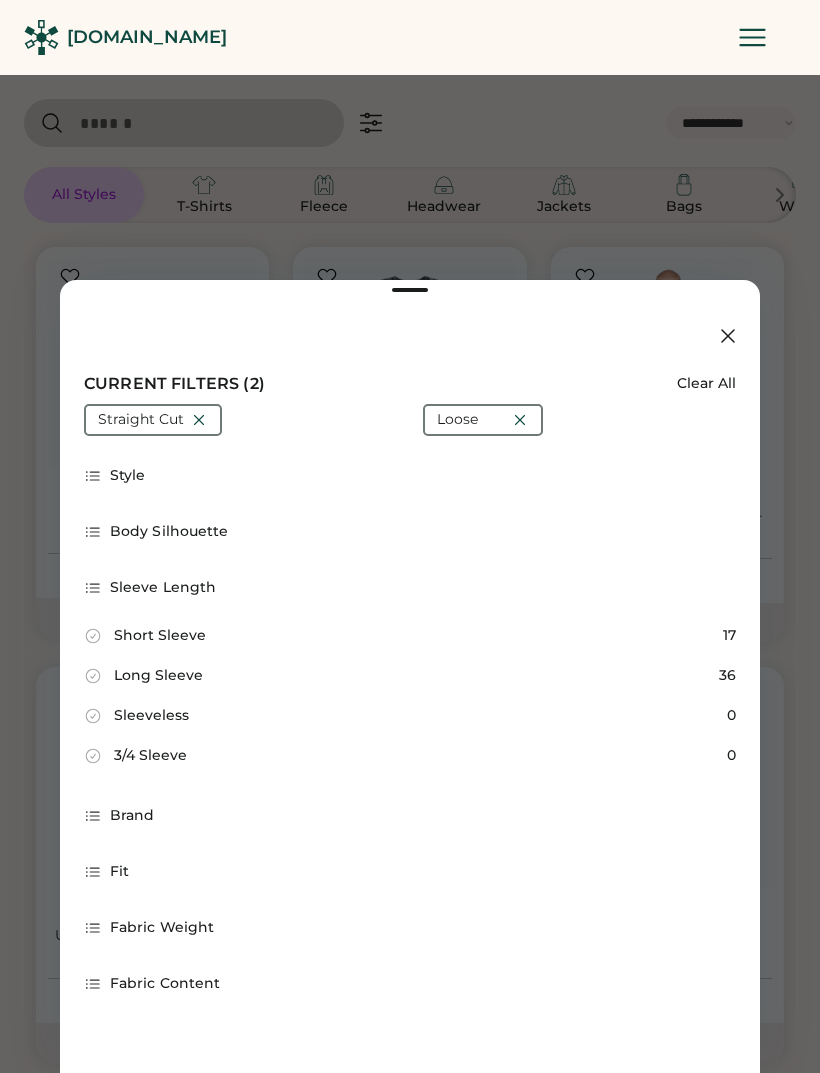 click on "Short Sleeve 17" at bounding box center [410, 636] 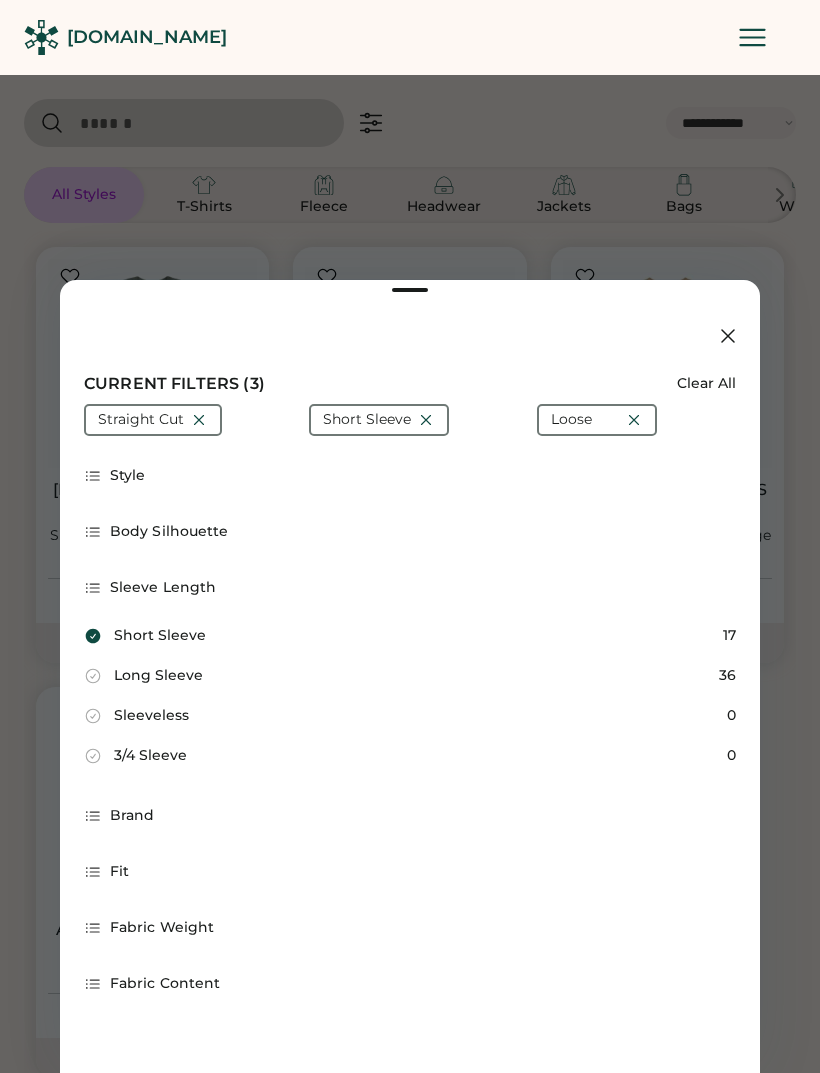 click at bounding box center [410, 536] 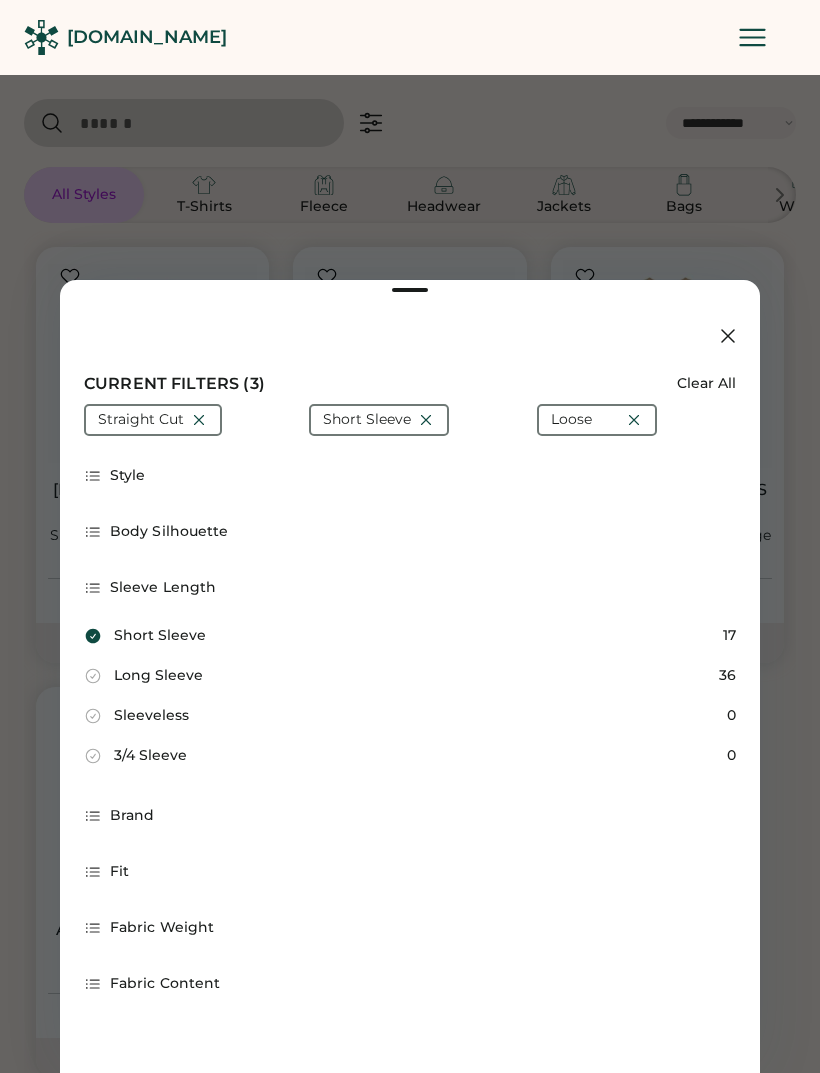 click at bounding box center [410, 536] 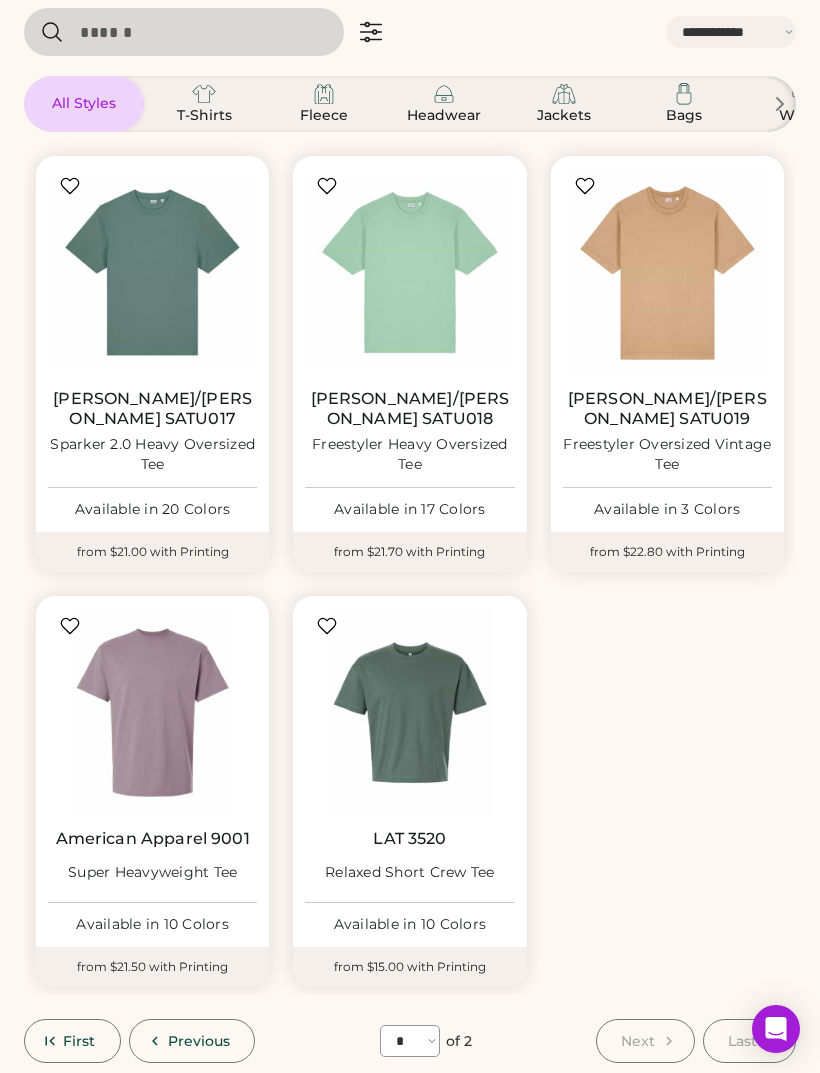 scroll, scrollTop: 90, scrollLeft: 0, axis: vertical 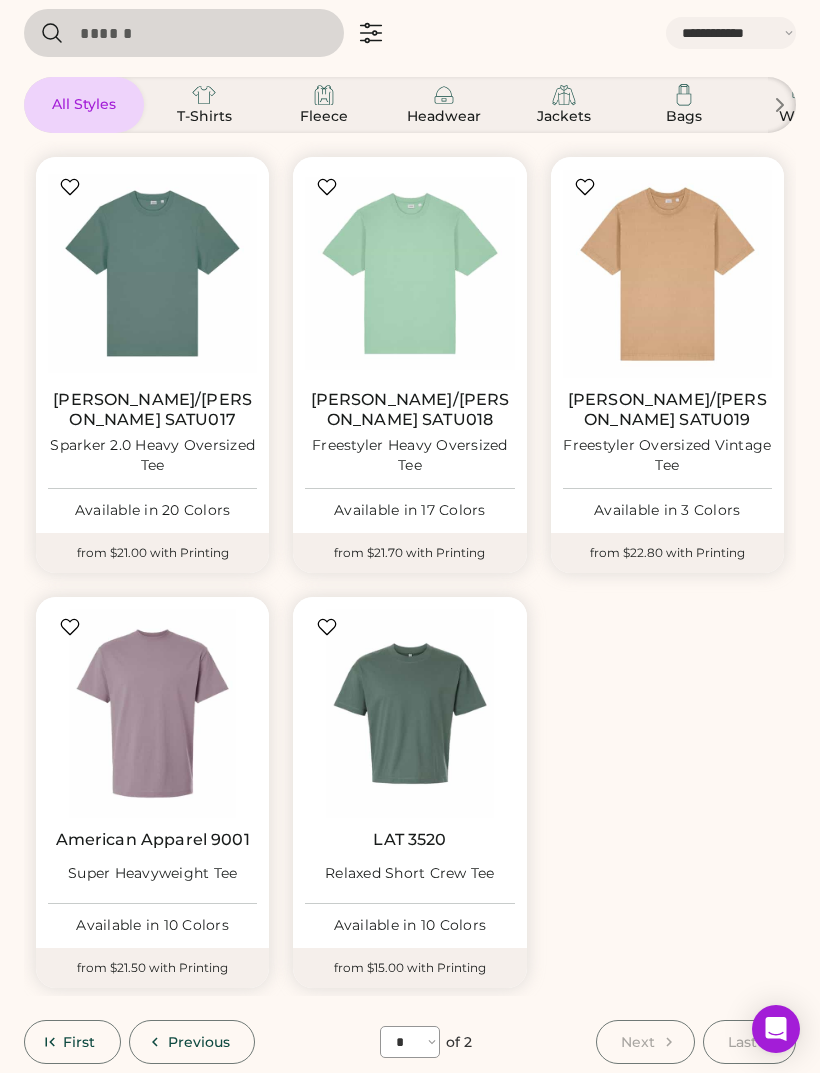 click at bounding box center [409, 713] 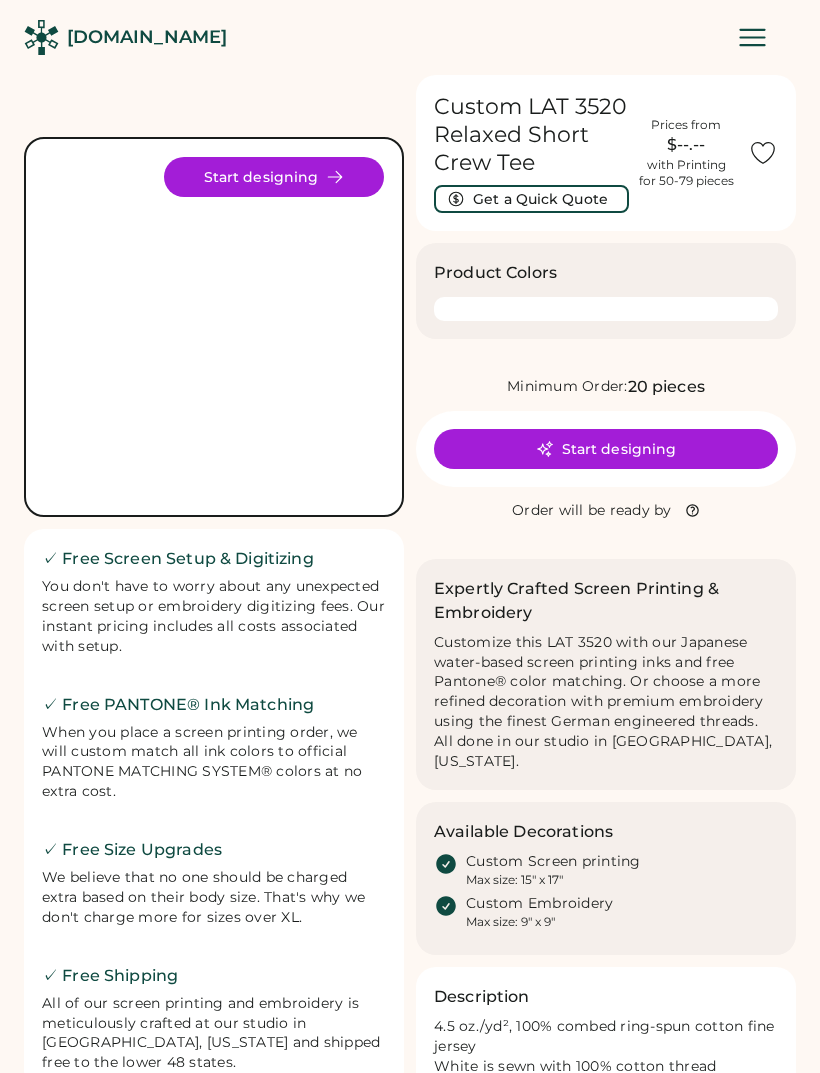 scroll, scrollTop: 0, scrollLeft: 0, axis: both 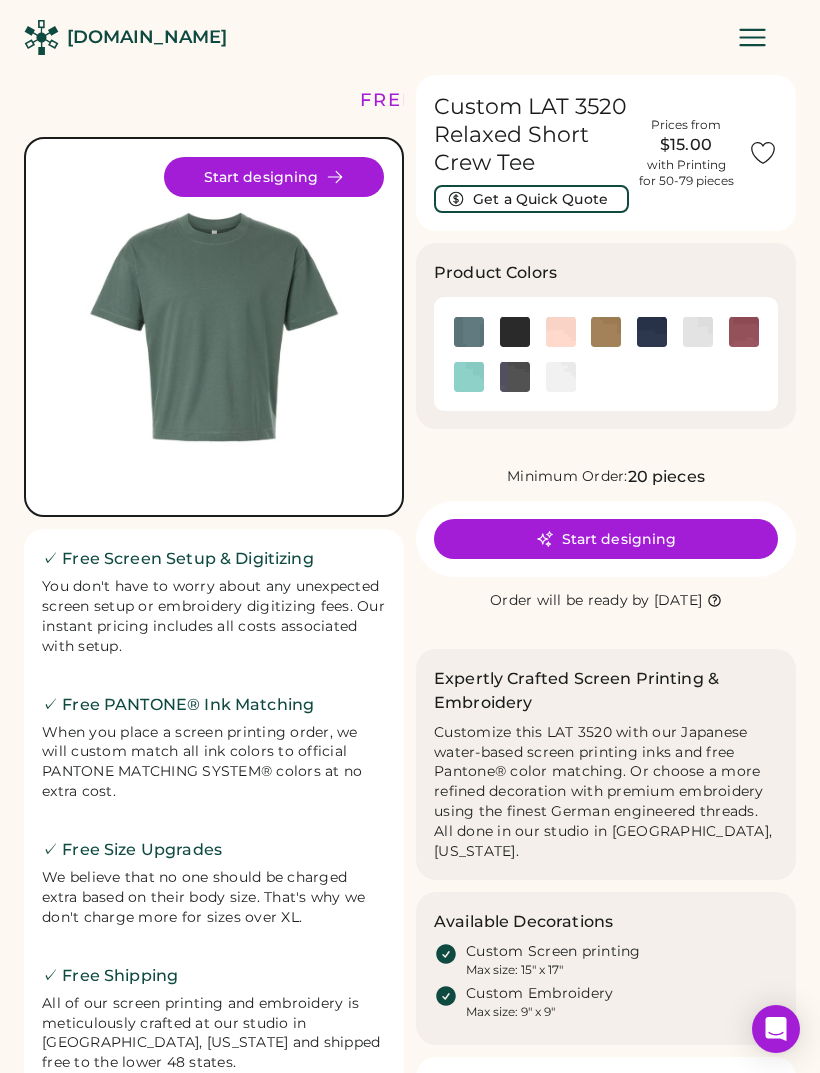 click 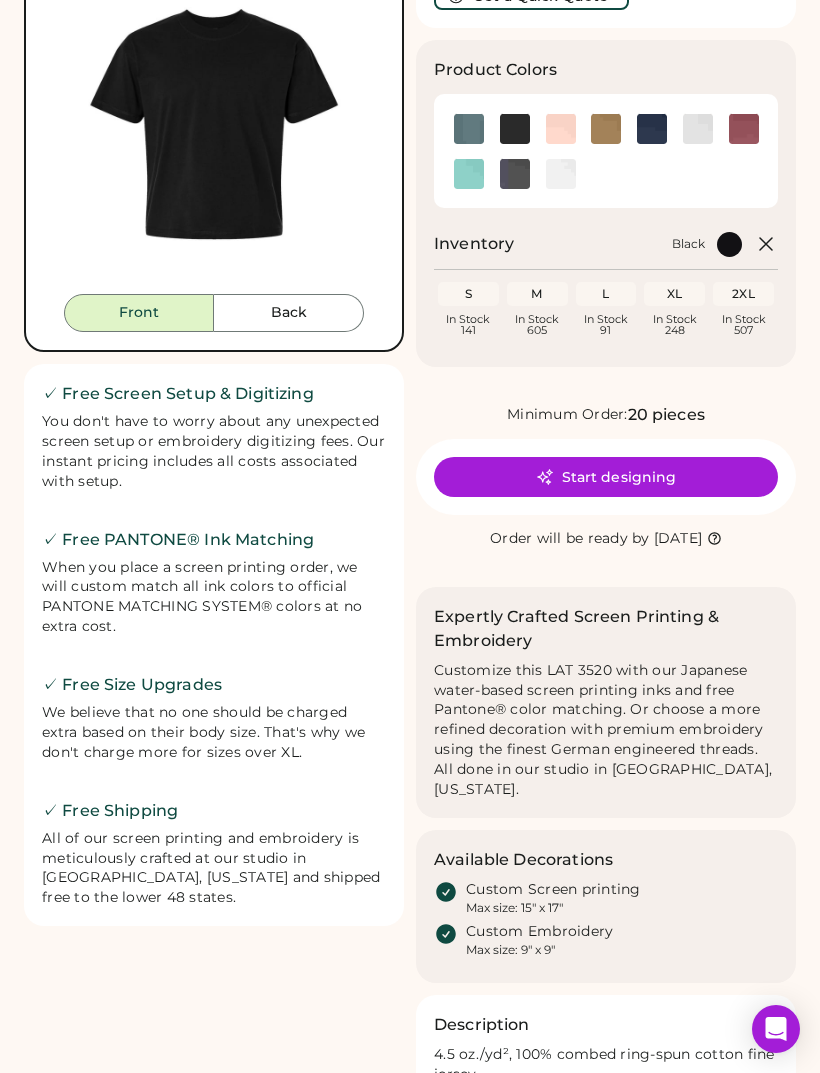 scroll, scrollTop: 0, scrollLeft: 0, axis: both 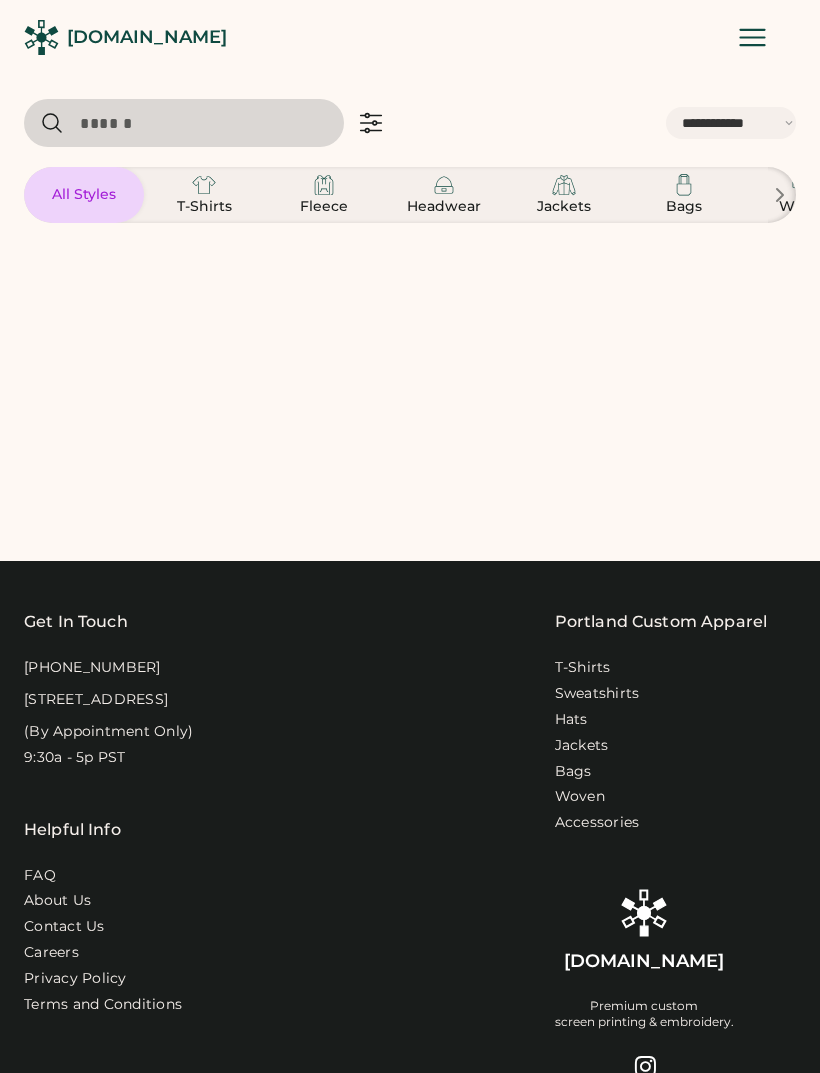 select on "*****" 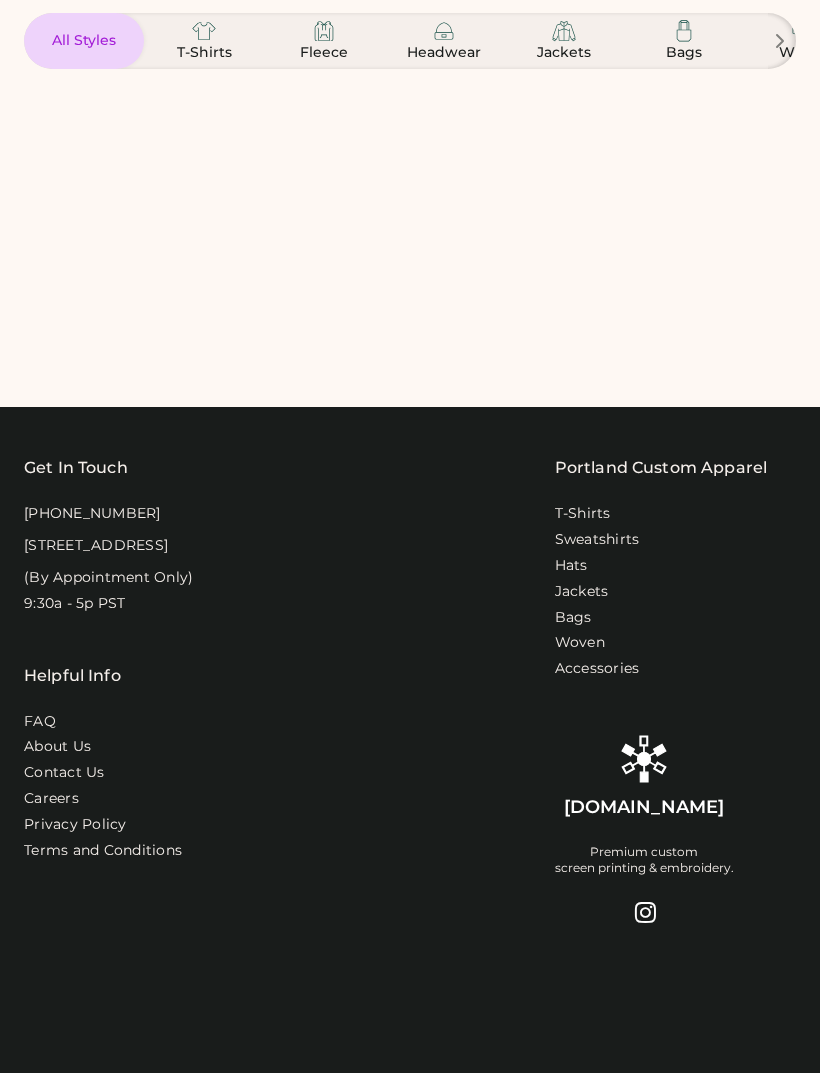 scroll, scrollTop: 154, scrollLeft: 0, axis: vertical 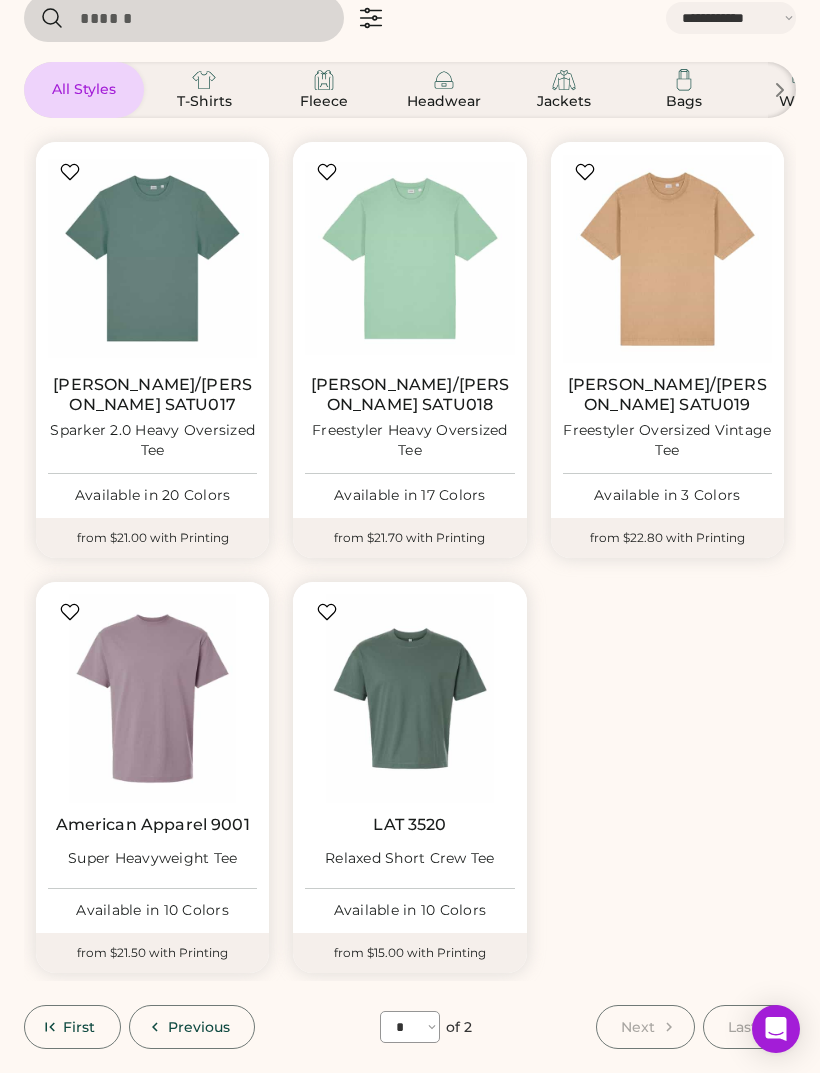 click on "Previous" at bounding box center (199, 1027) 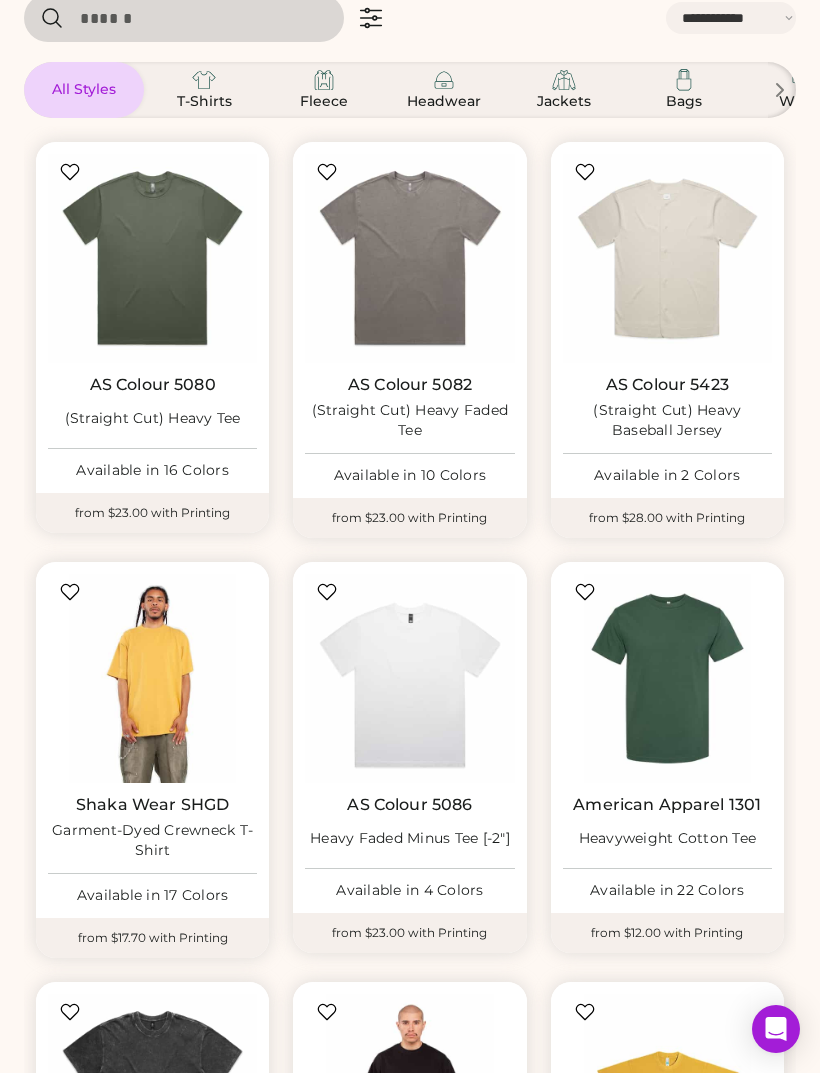 click at bounding box center (152, 678) 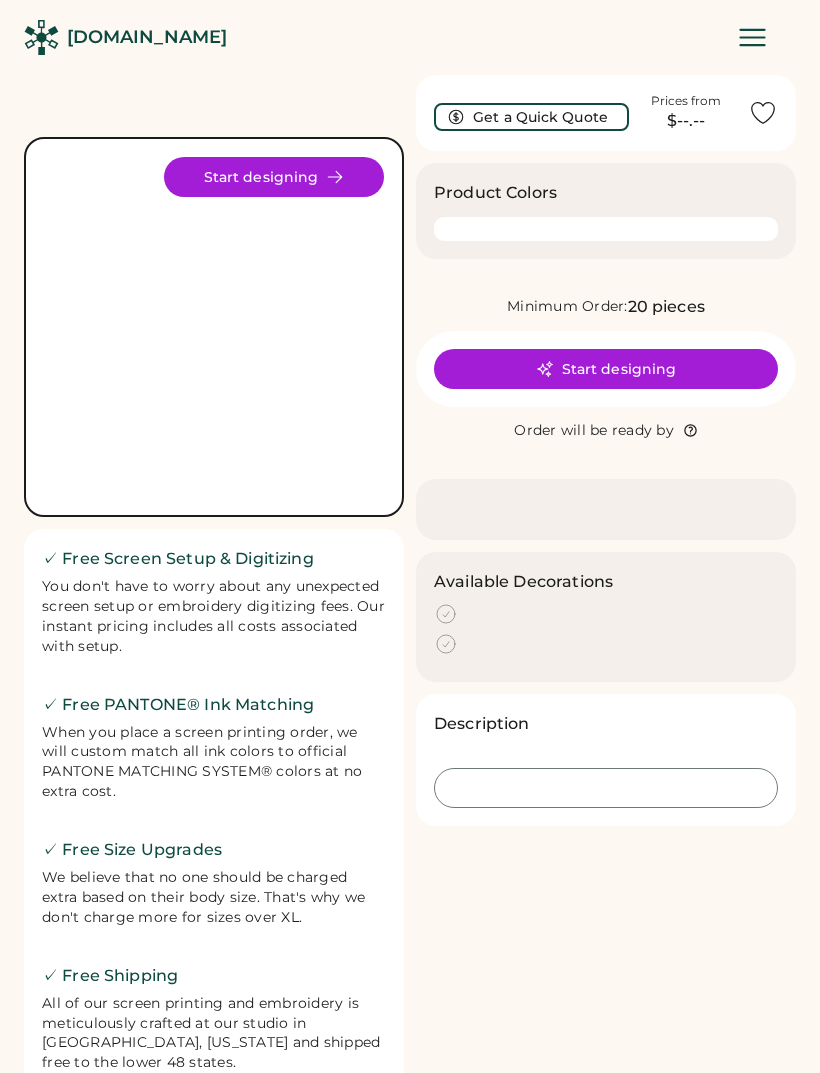 scroll, scrollTop: 0, scrollLeft: 0, axis: both 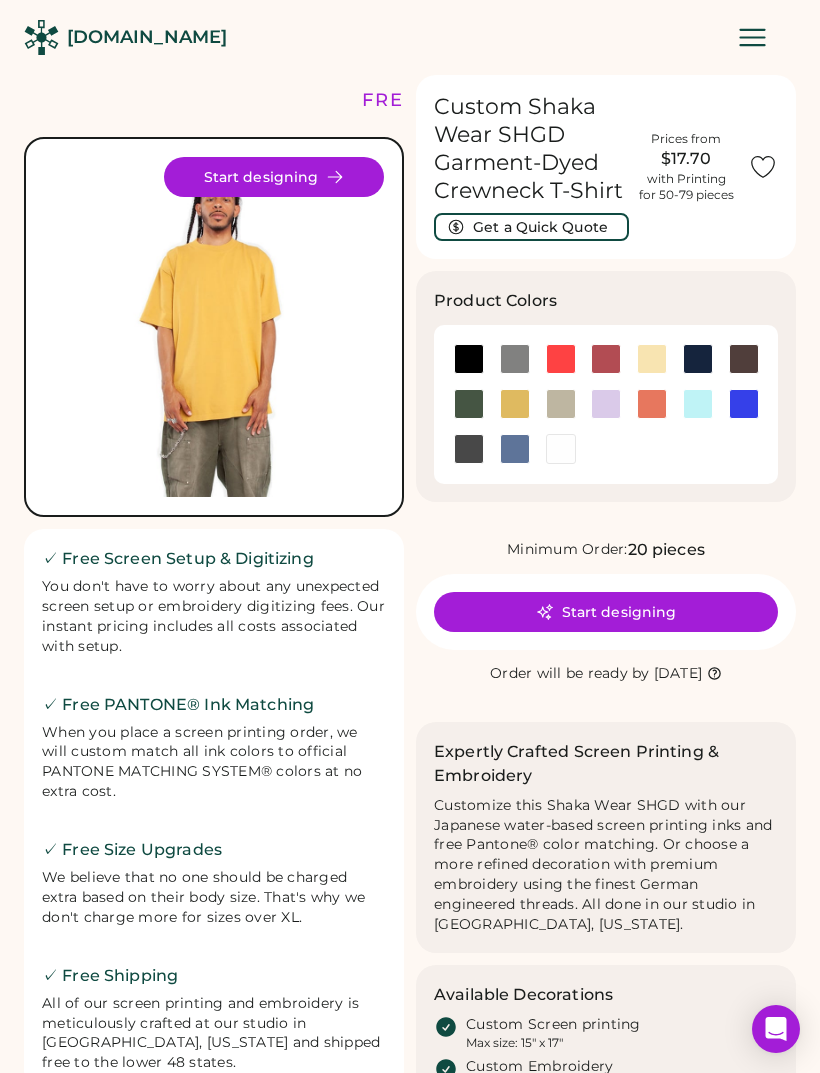 click at bounding box center [214, 327] 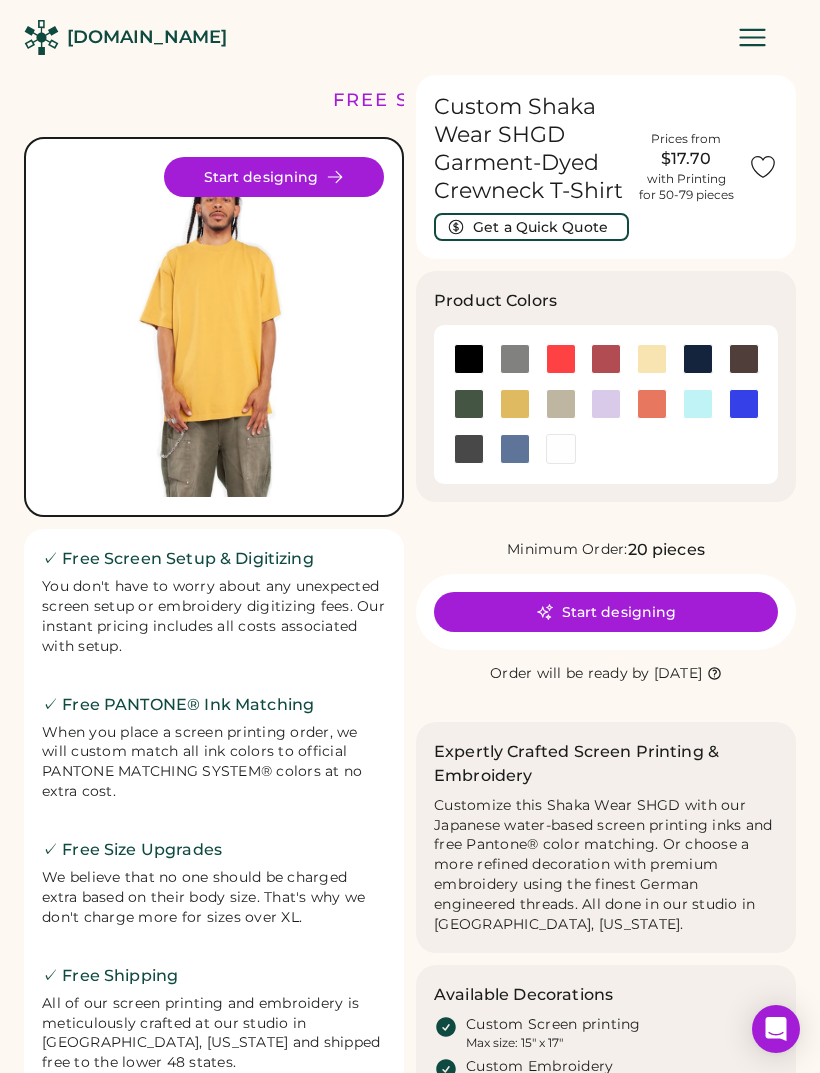 click at bounding box center (469, 404) 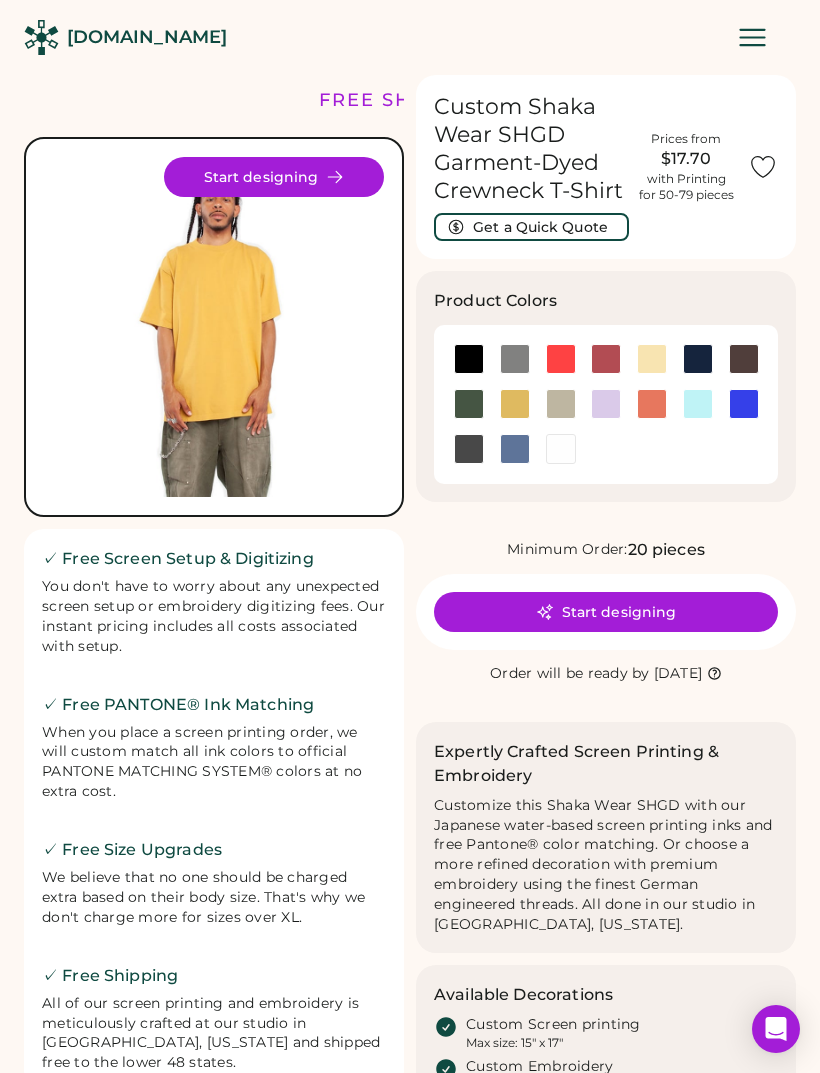 click at bounding box center (469, 359) 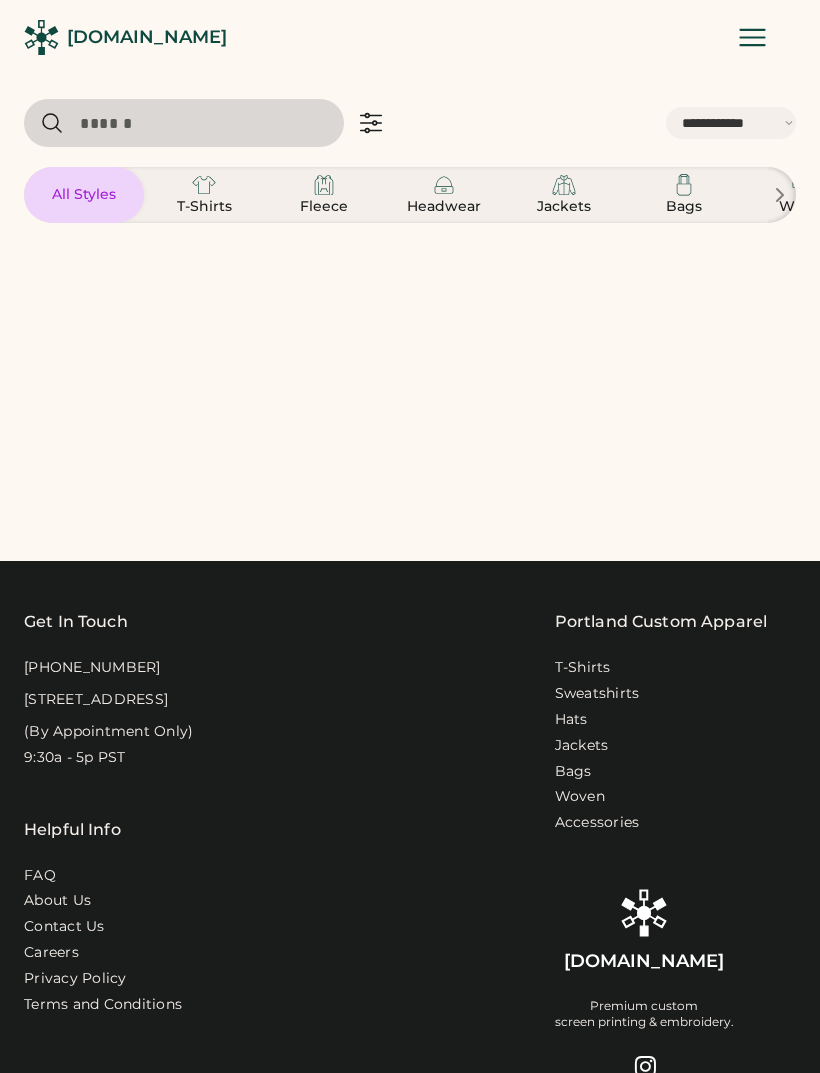 select on "*****" 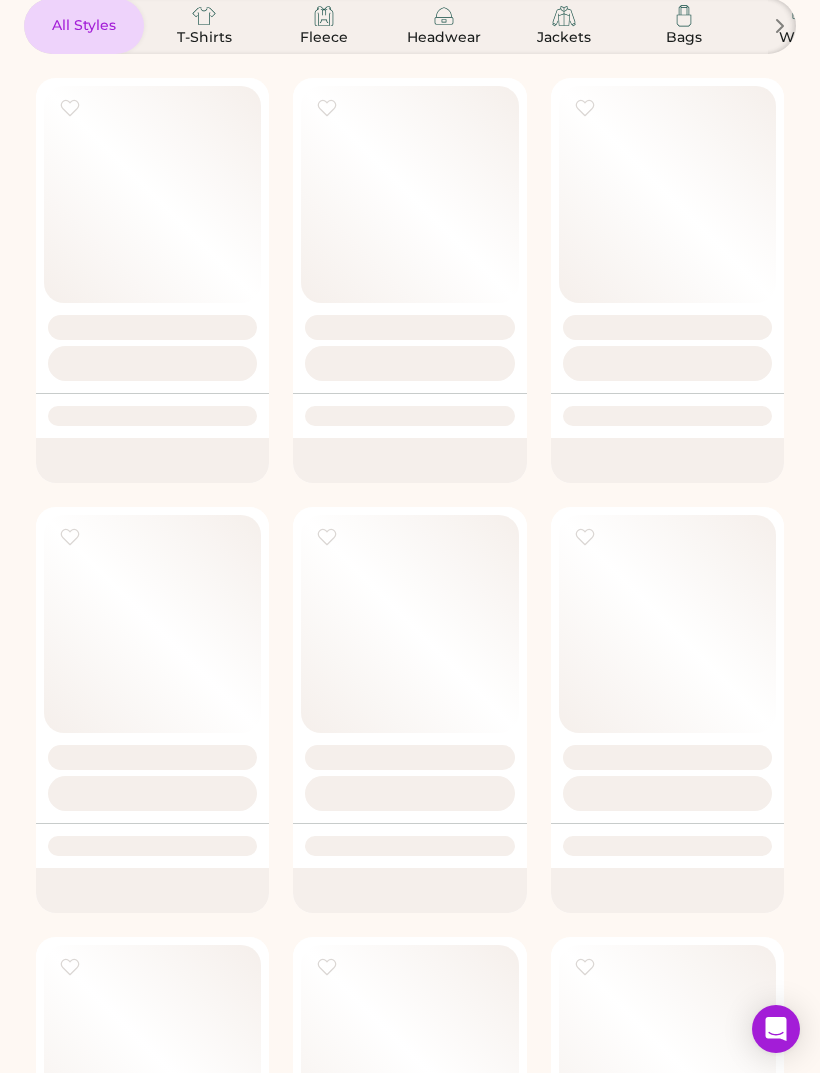 scroll, scrollTop: 169, scrollLeft: 0, axis: vertical 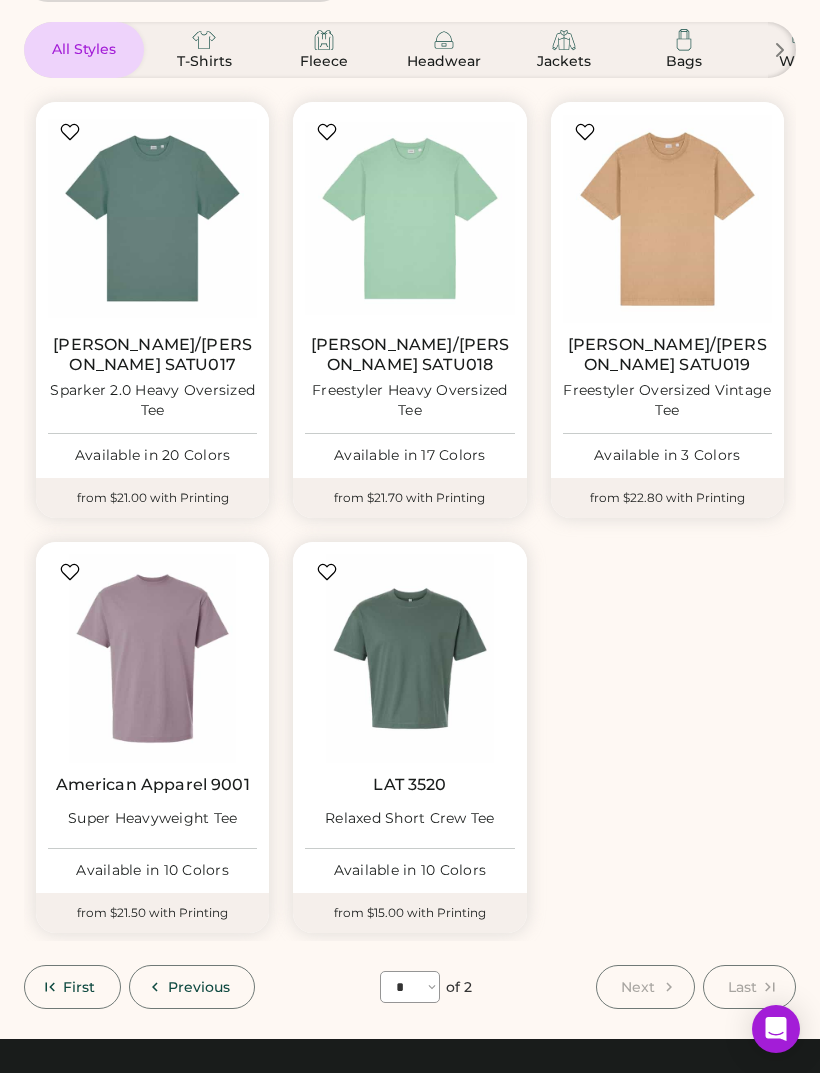click on "Previous" at bounding box center (192, 987) 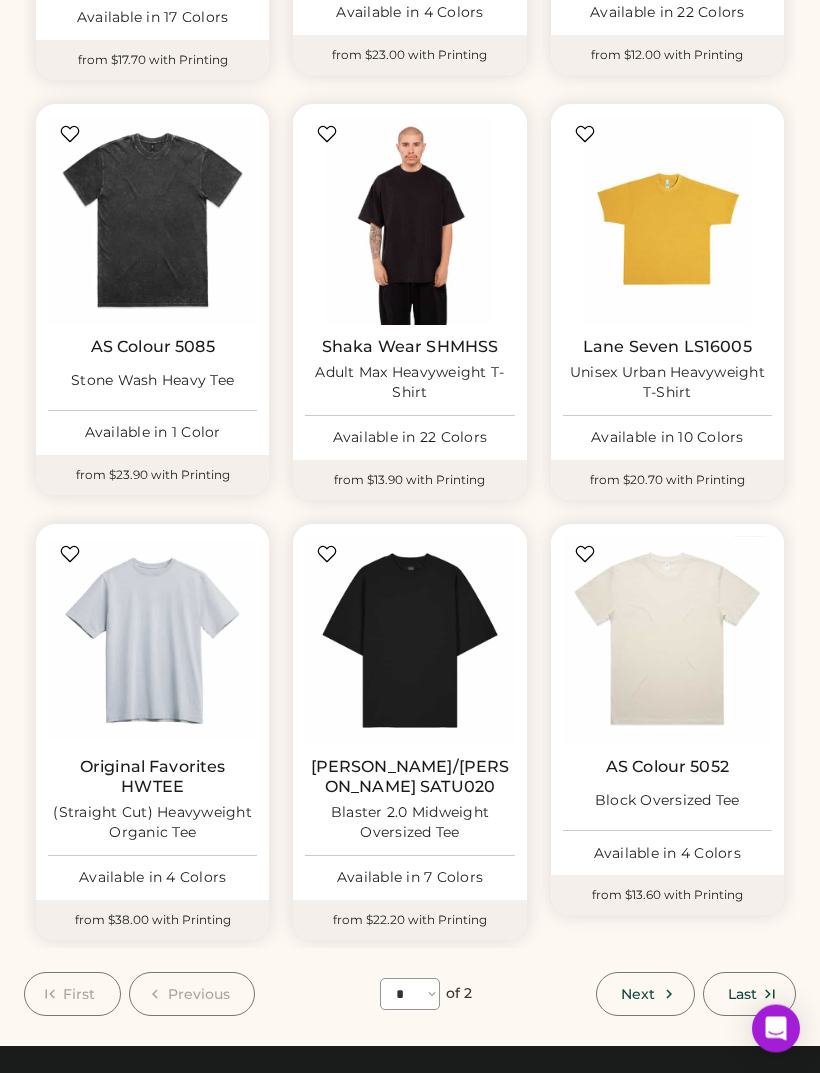 scroll, scrollTop: 983, scrollLeft: 0, axis: vertical 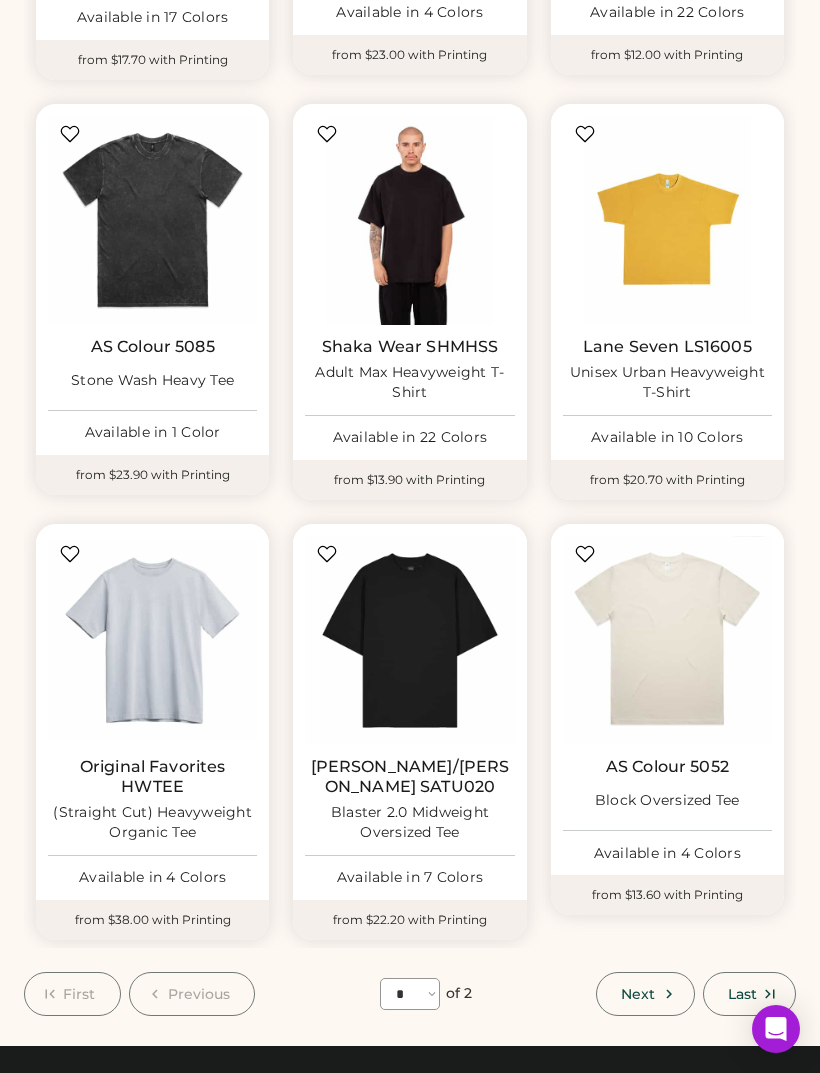 click at bounding box center [409, 640] 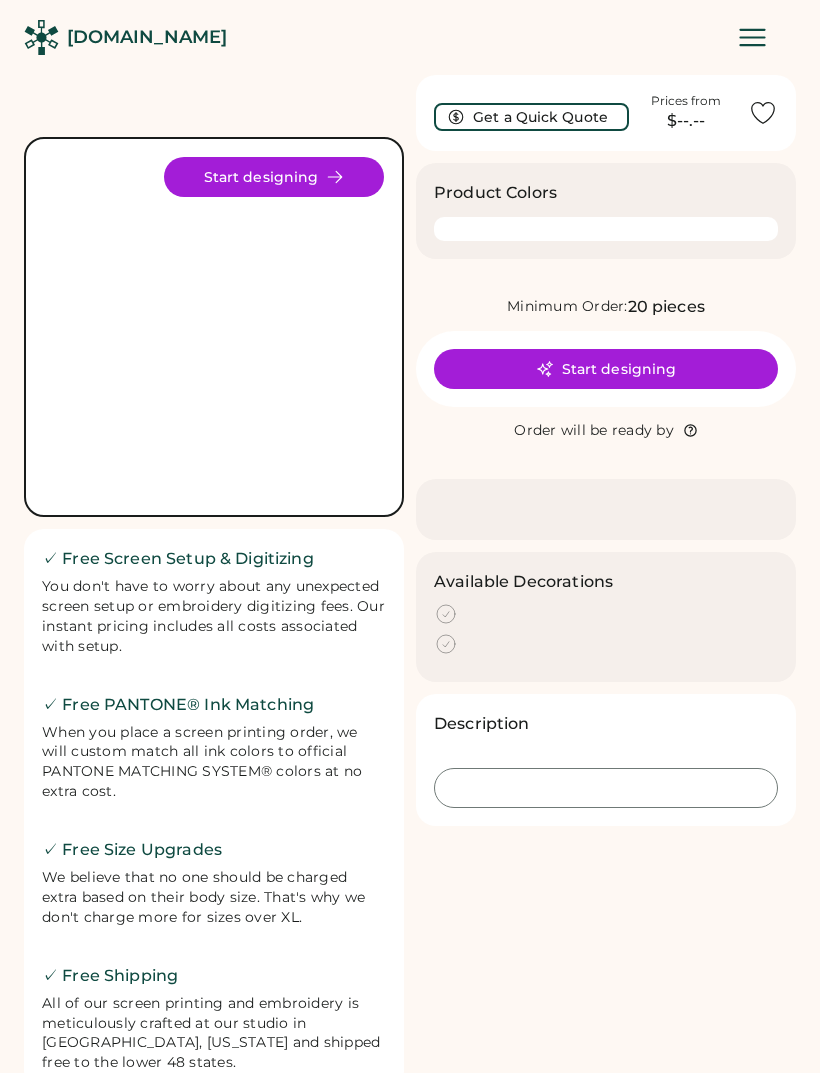 scroll, scrollTop: 0, scrollLeft: 0, axis: both 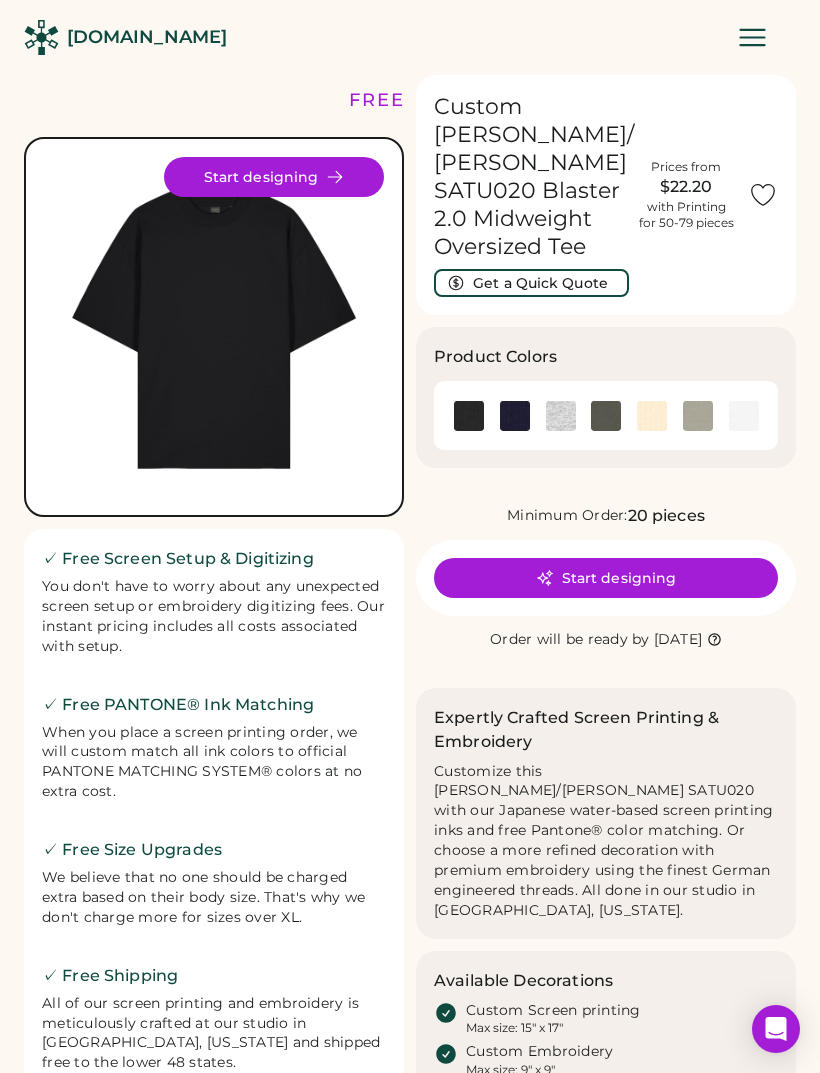click on "Start designing" at bounding box center (274, 177) 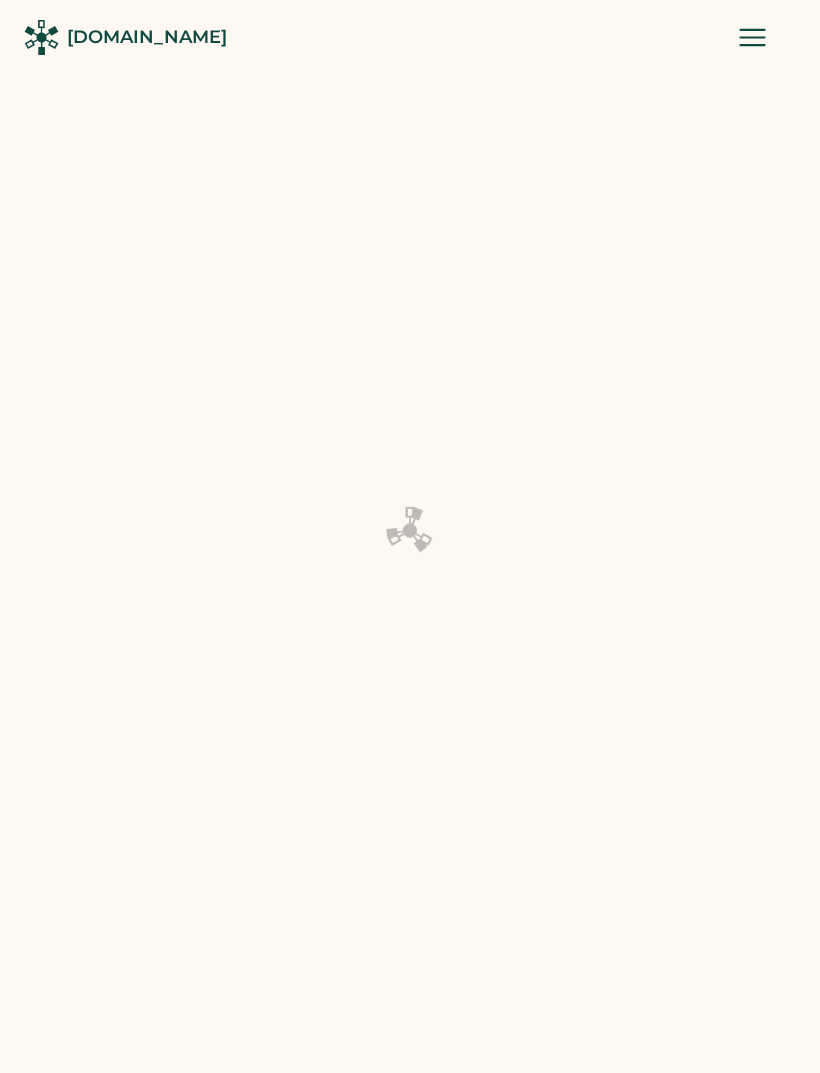 scroll, scrollTop: 0, scrollLeft: 0, axis: both 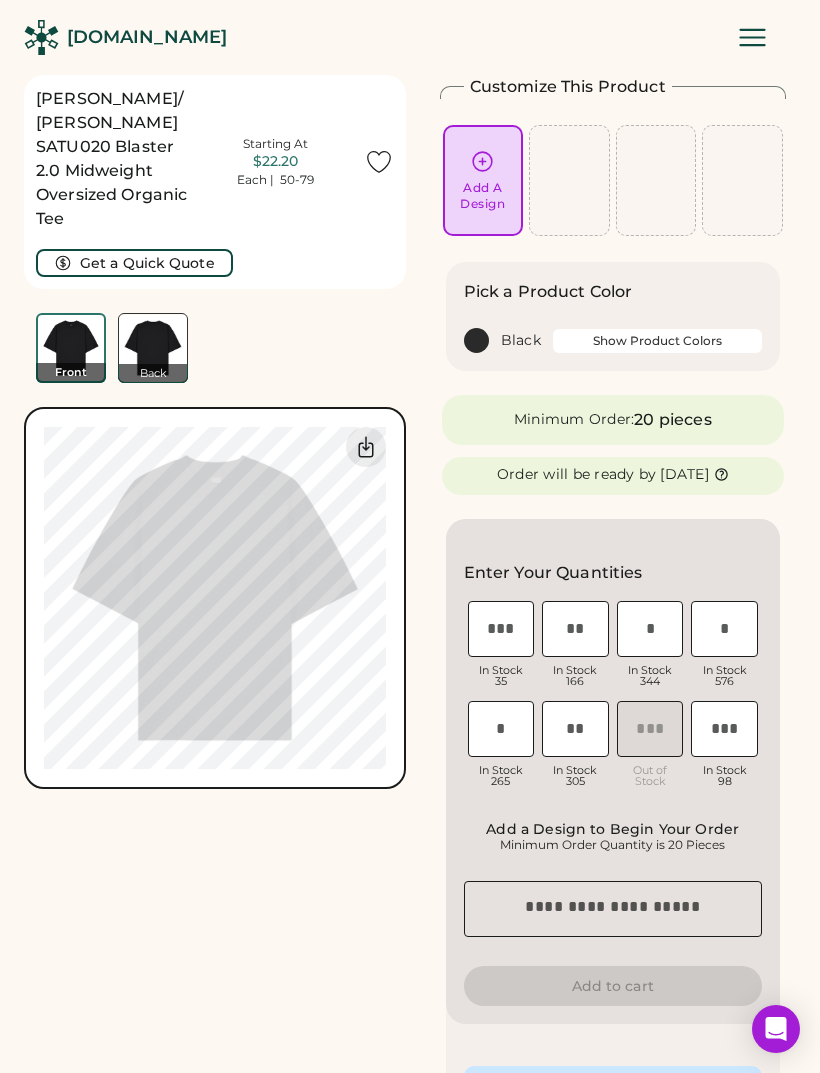 click 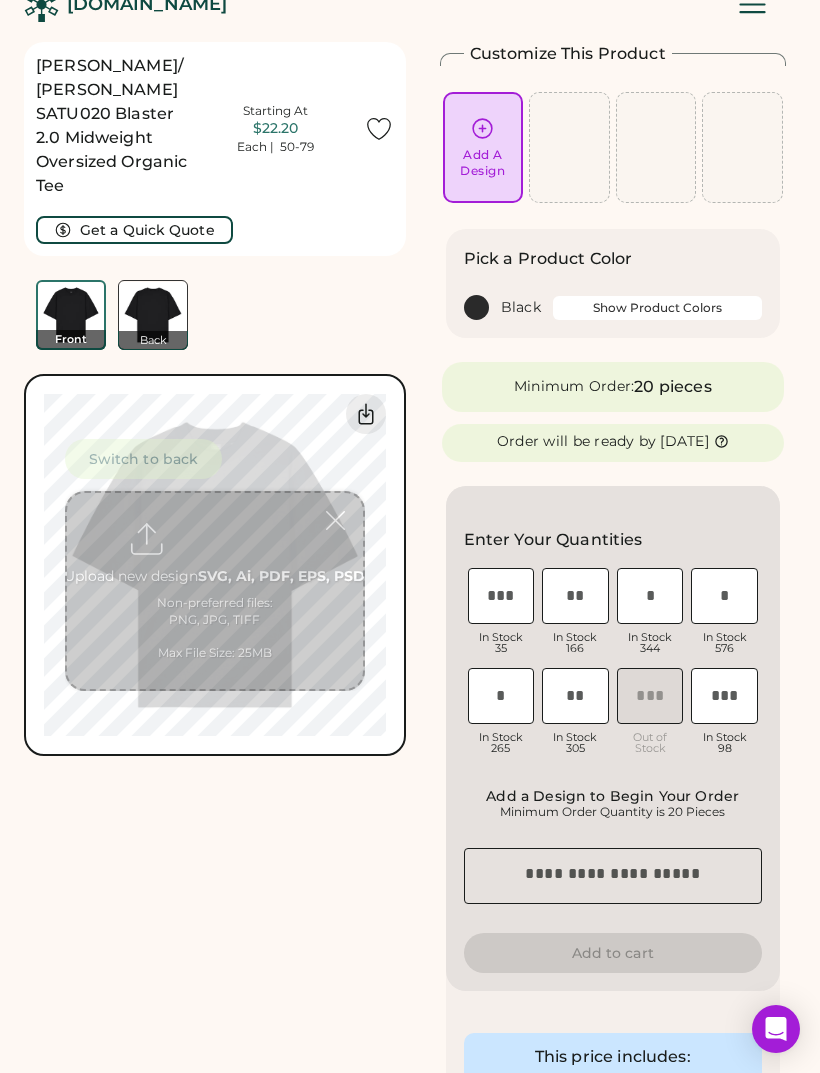 scroll, scrollTop: 75, scrollLeft: 0, axis: vertical 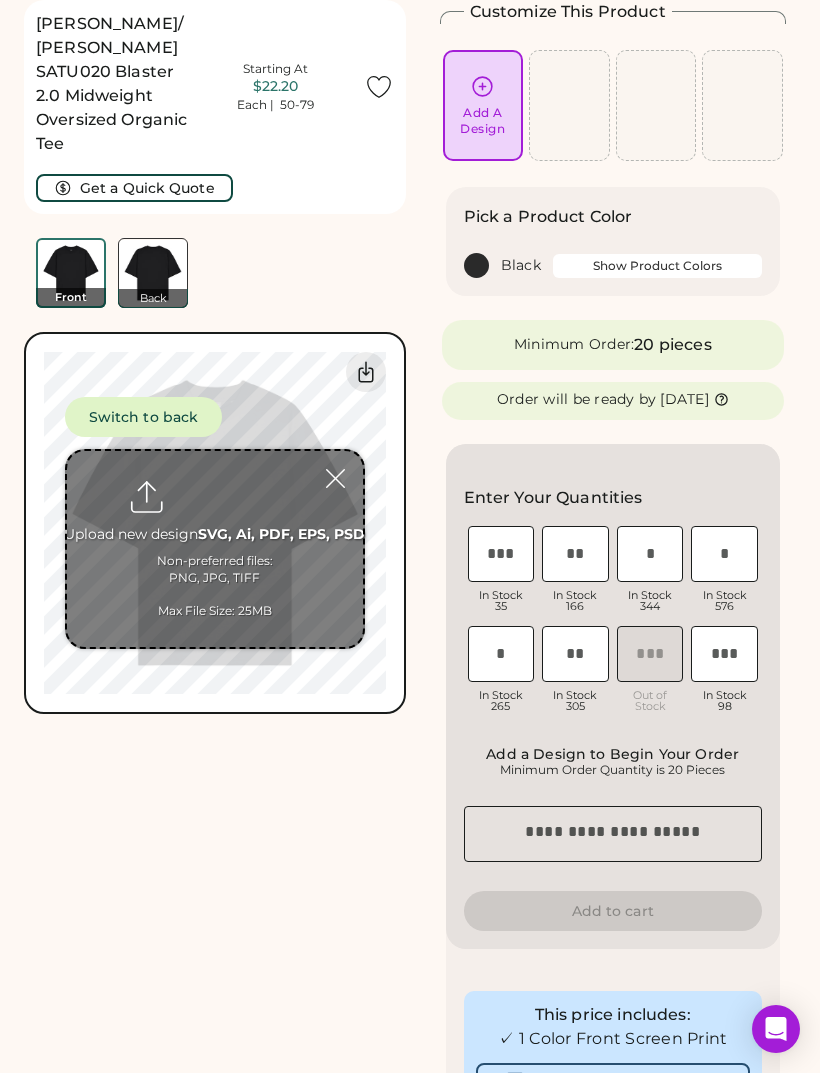 click at bounding box center [215, 549] 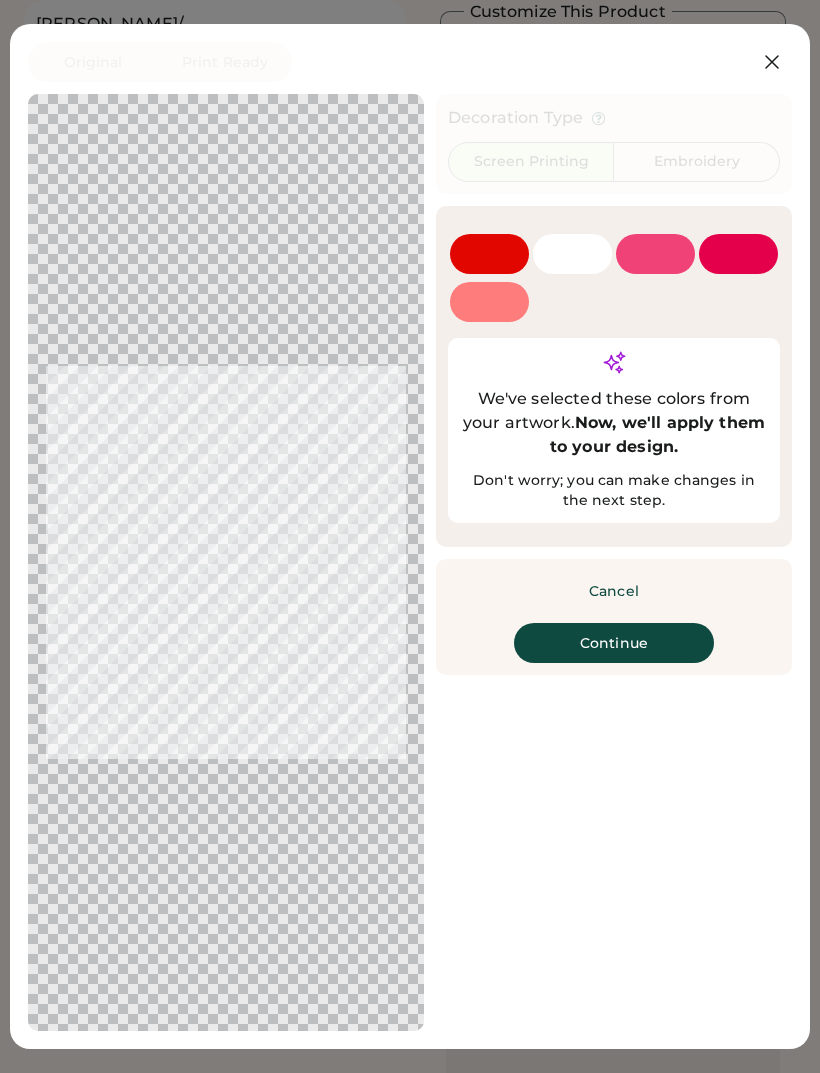 click at bounding box center (772, 62) 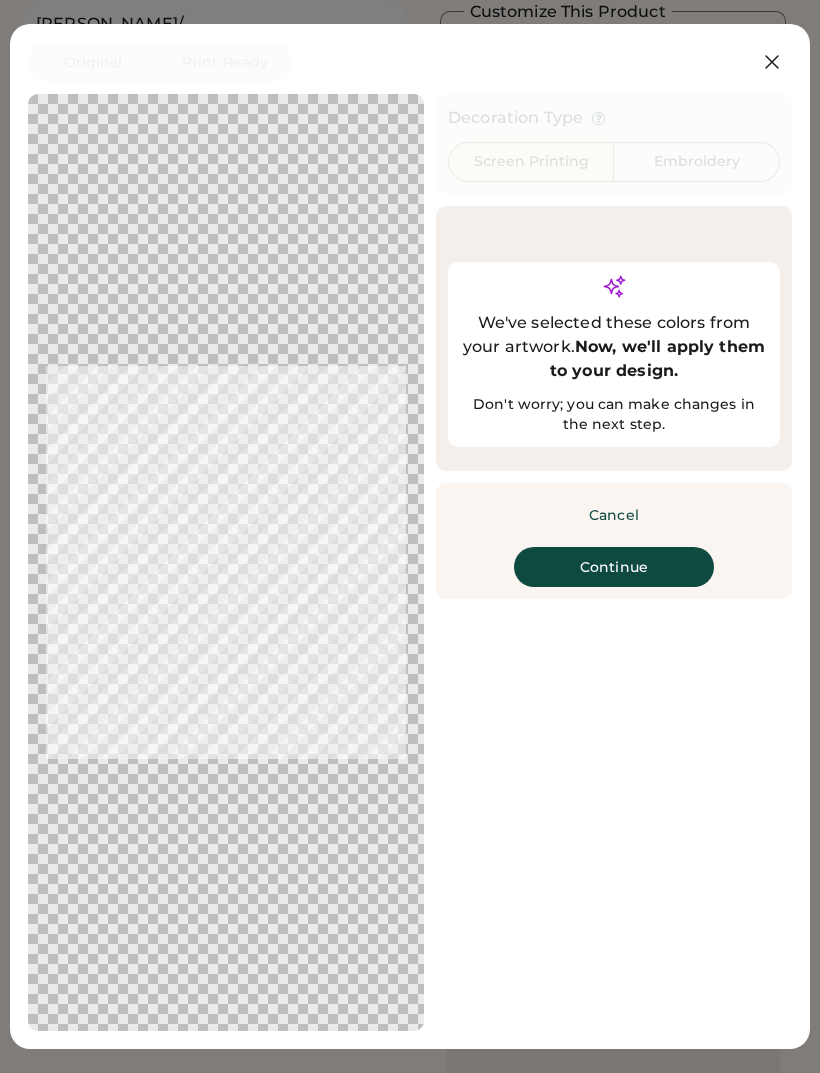 click on "Cancel" at bounding box center (614, 515) 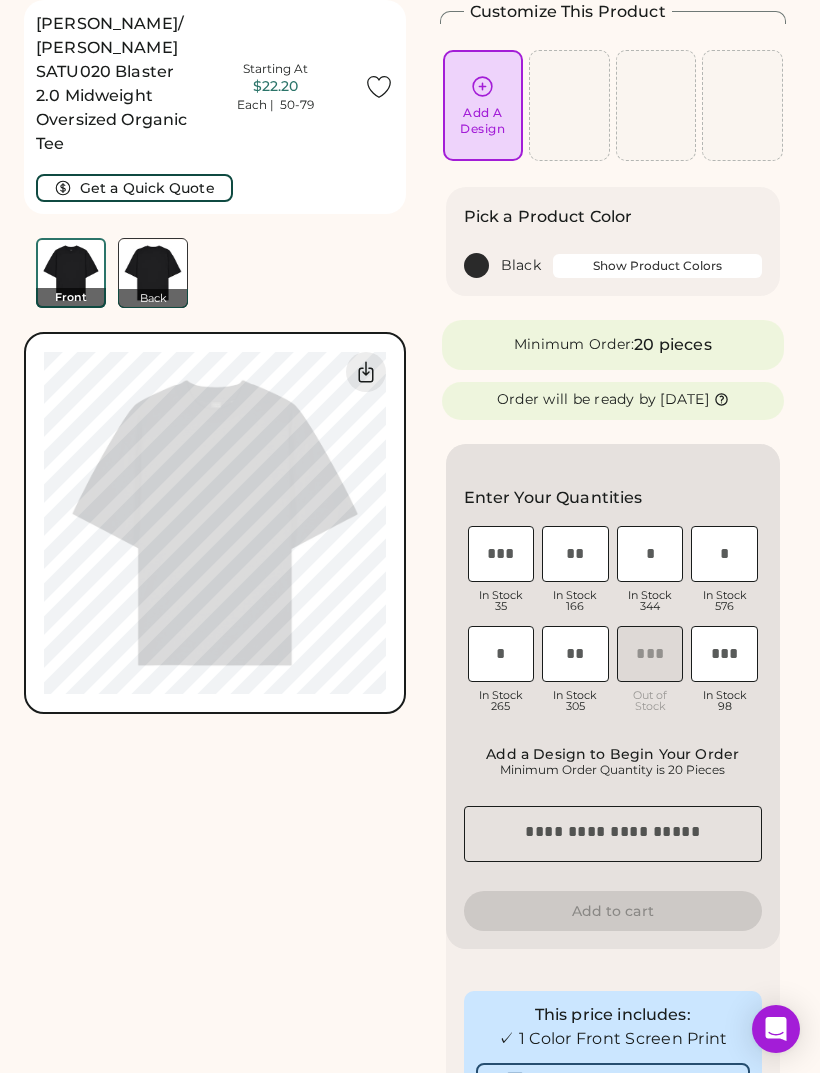 scroll, scrollTop: 0, scrollLeft: 0, axis: both 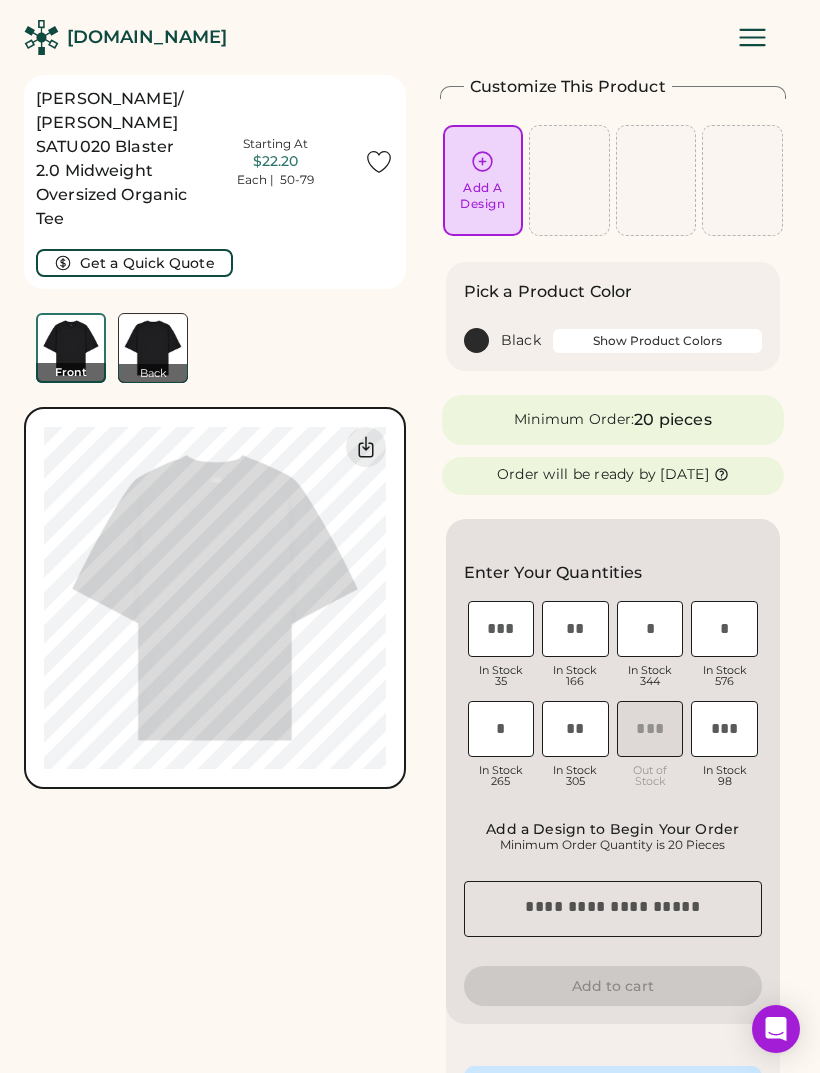 click 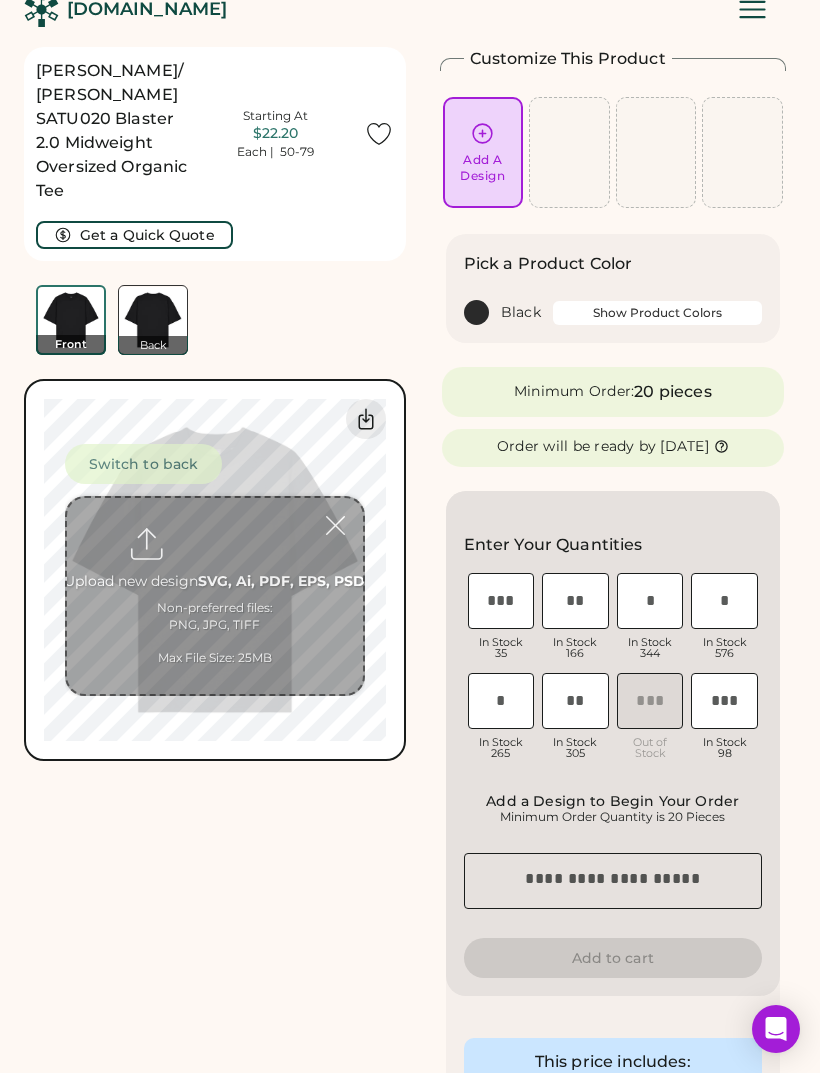 scroll, scrollTop: 75, scrollLeft: 0, axis: vertical 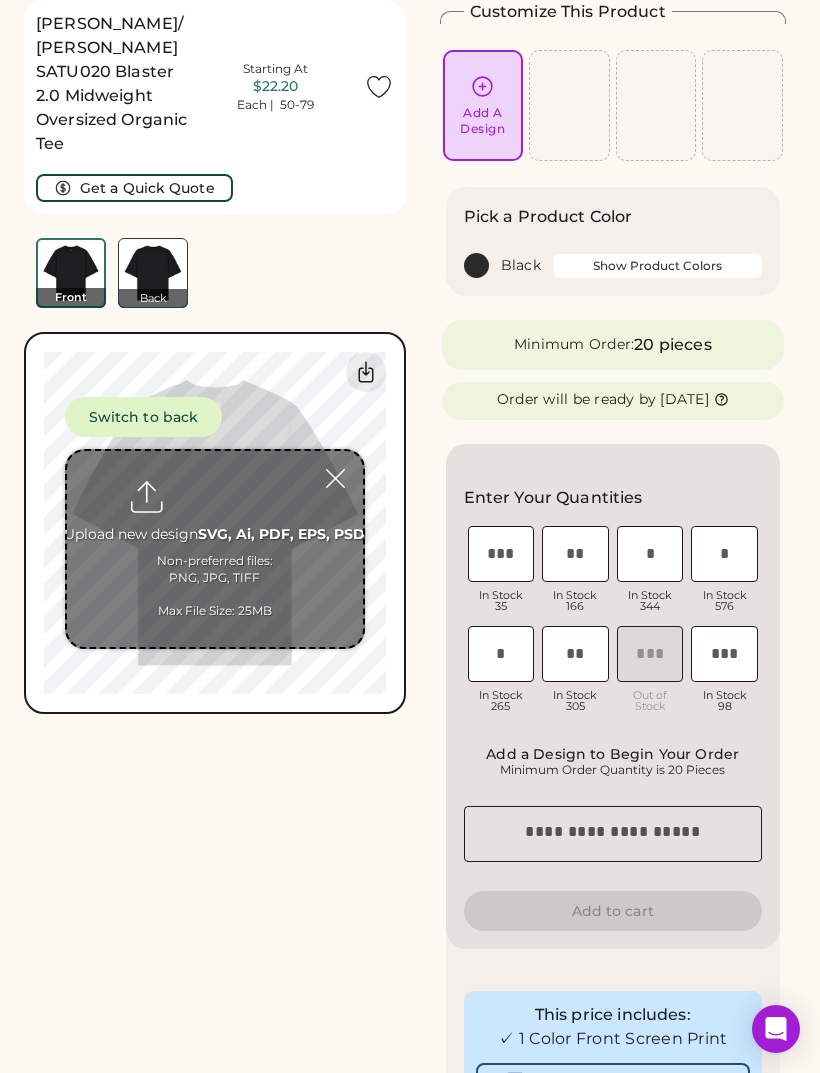 click at bounding box center (215, 549) 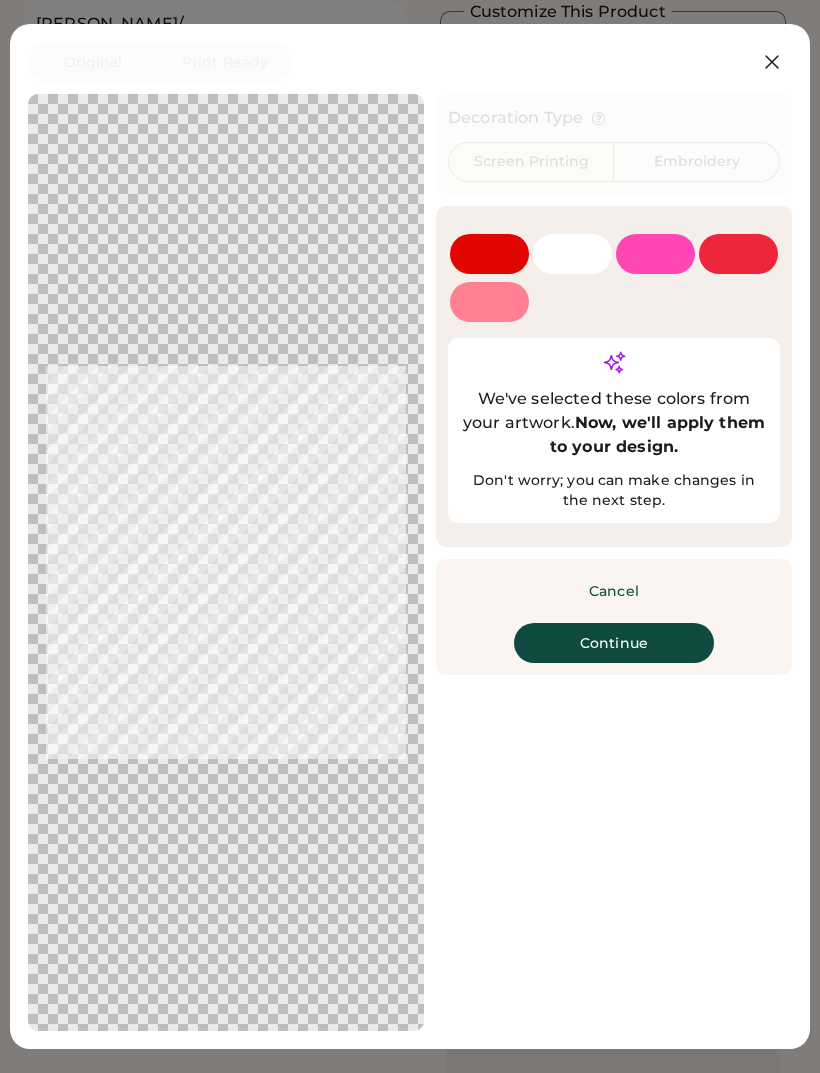 click on "Continue" at bounding box center [614, 643] 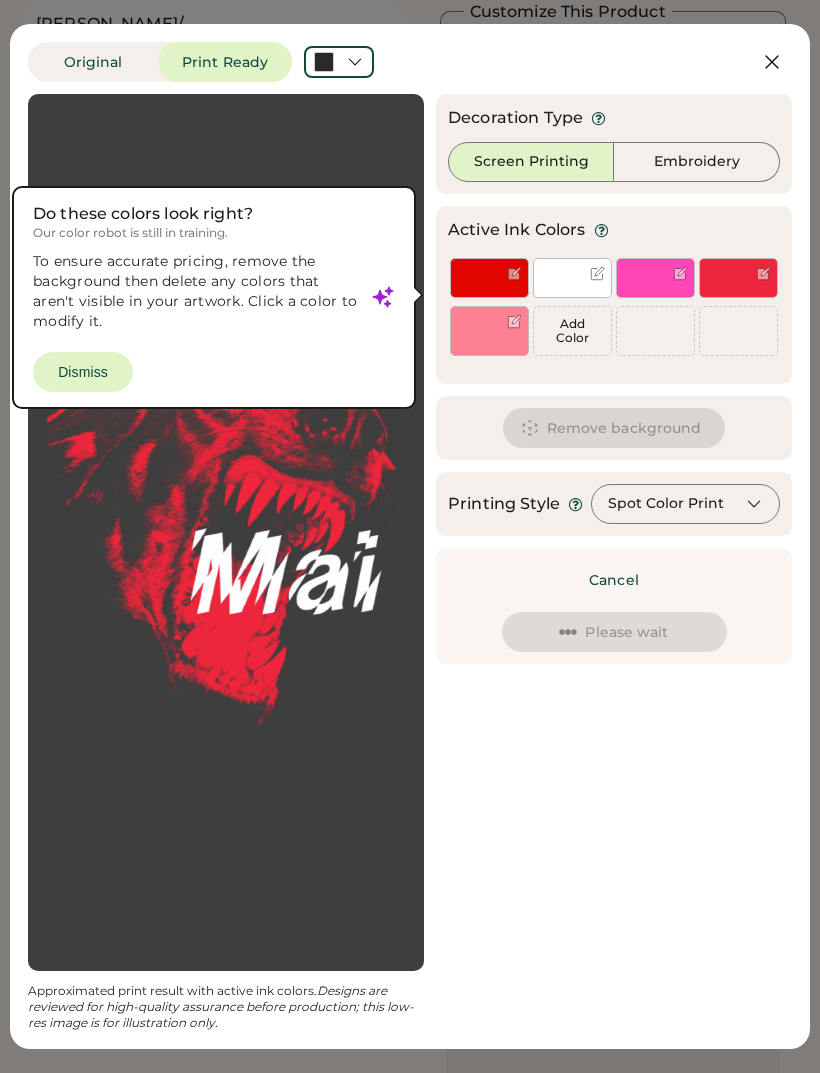 click at bounding box center (489, 346) 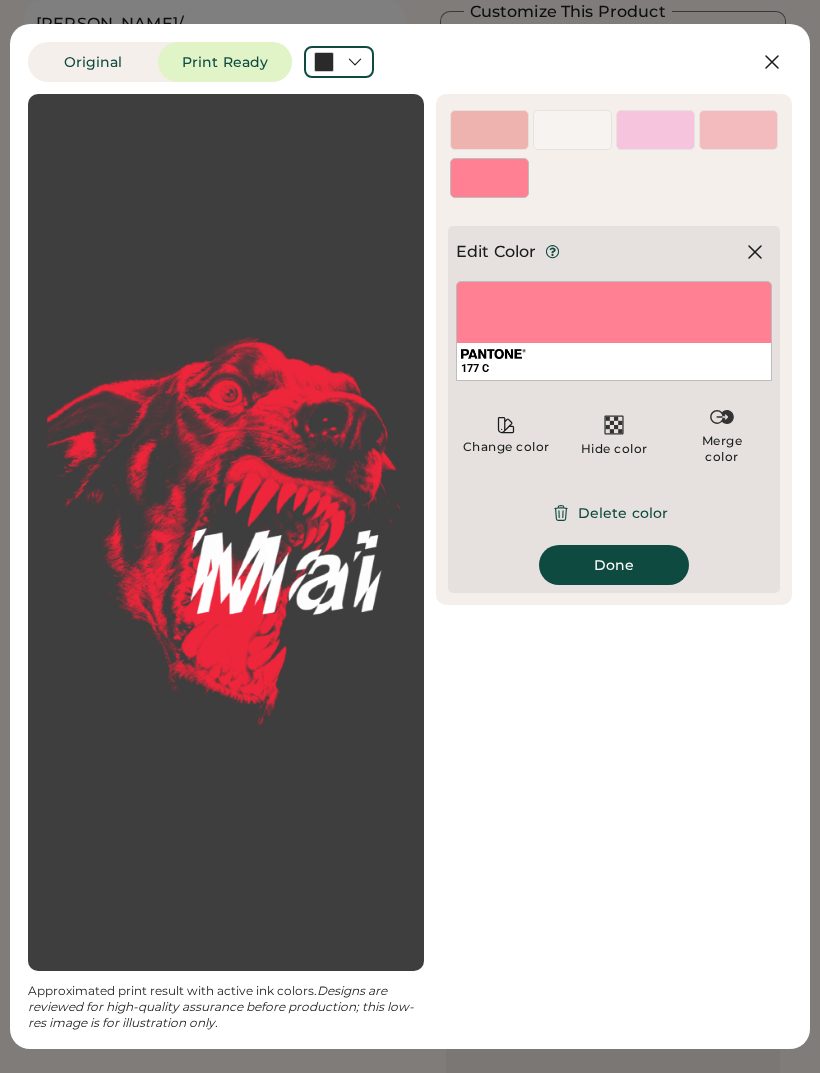 click on "Delete color" at bounding box center (614, 513) 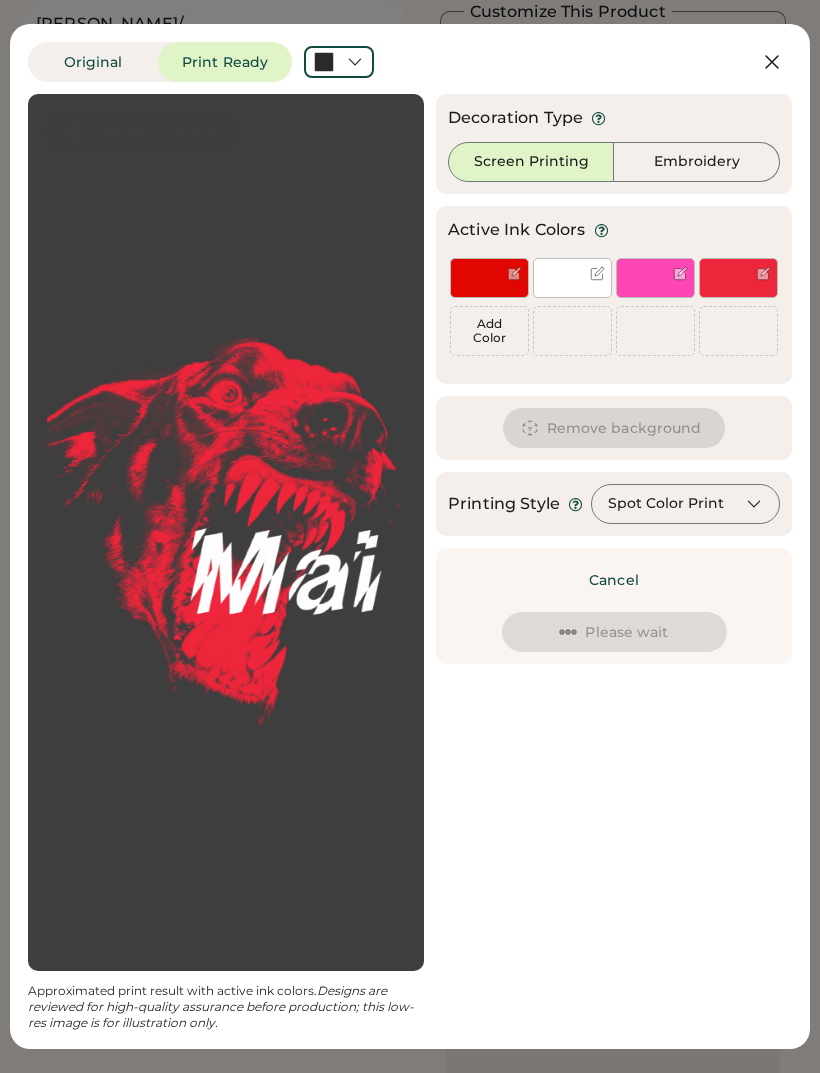 click on "Decoration Type Screen Printing Embroidery Active Ink Colors Add
Color Add
Color Add
Color    We've selected these colors from your artwork.
Now, we'll apply them to your design.  Don't worry; you can make changes in the next step. Edit Color       Change color Hide color Merge color    Delete color Done    Remove background Printing Style Spot Color Print    Cancel Please wait Preparing changes" at bounding box center [614, 379] 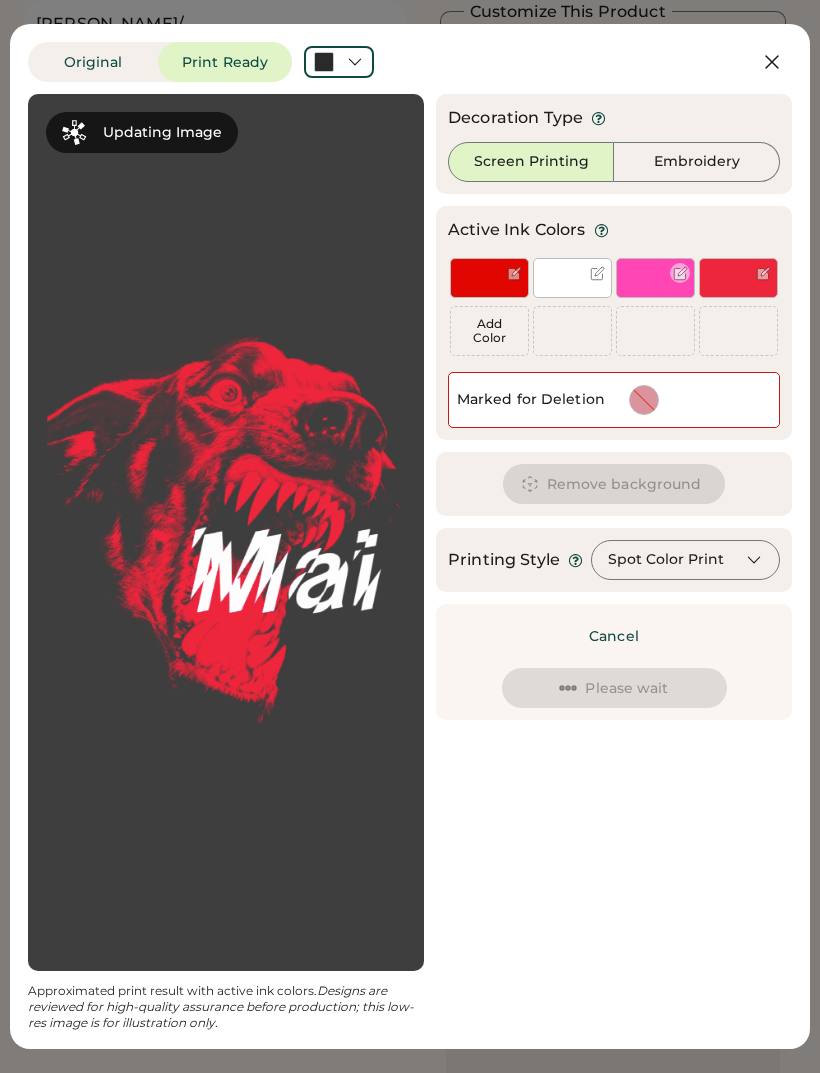 click at bounding box center (655, 278) 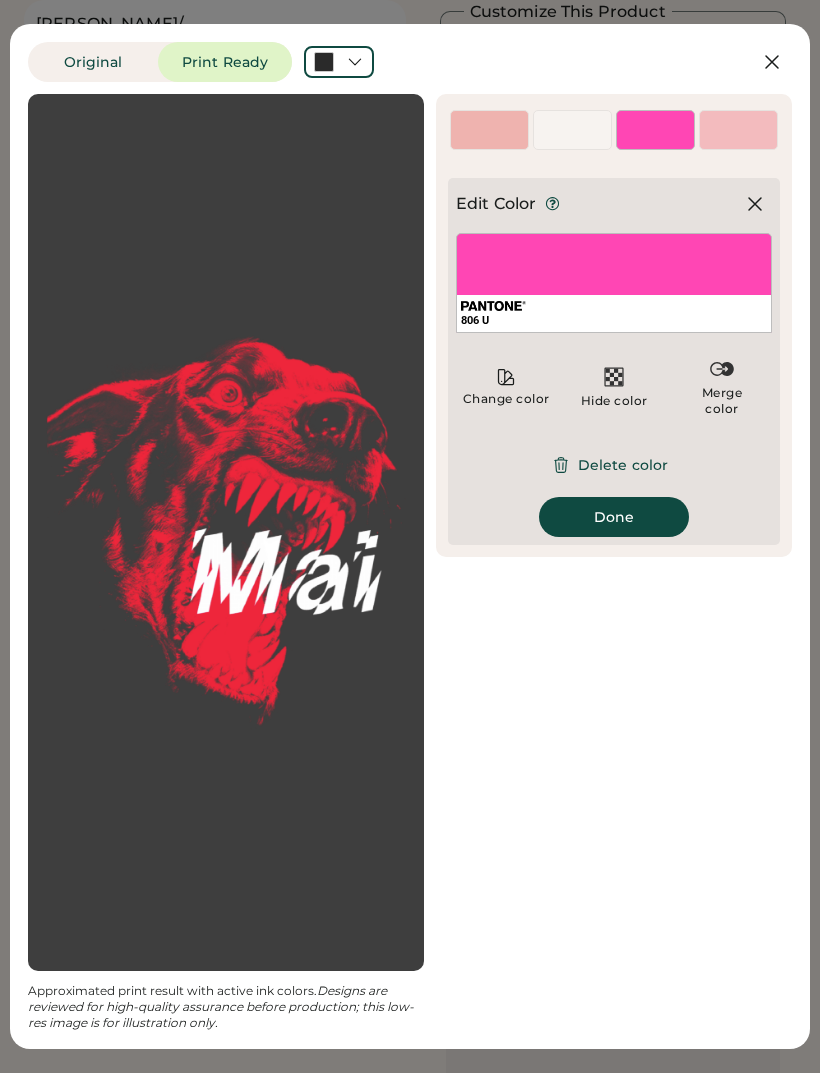 click on "Delete color" at bounding box center [614, 465] 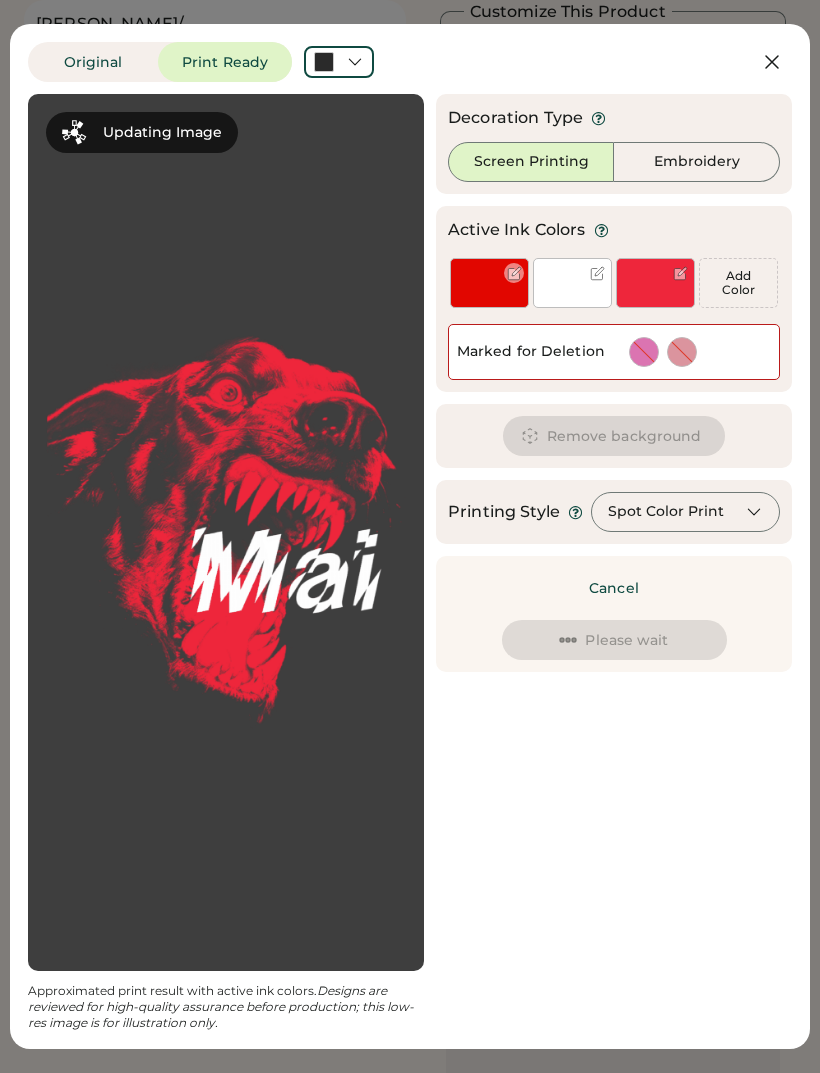 click at bounding box center [489, 283] 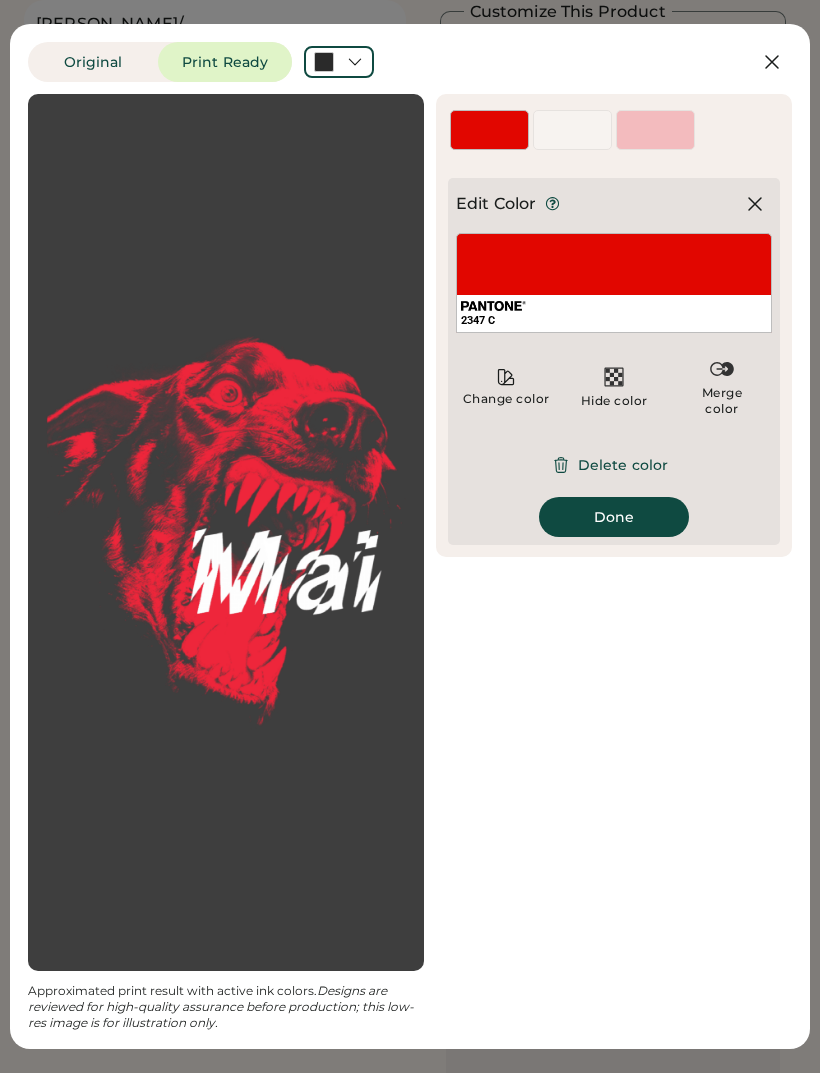 click on "Delete color" at bounding box center (614, 465) 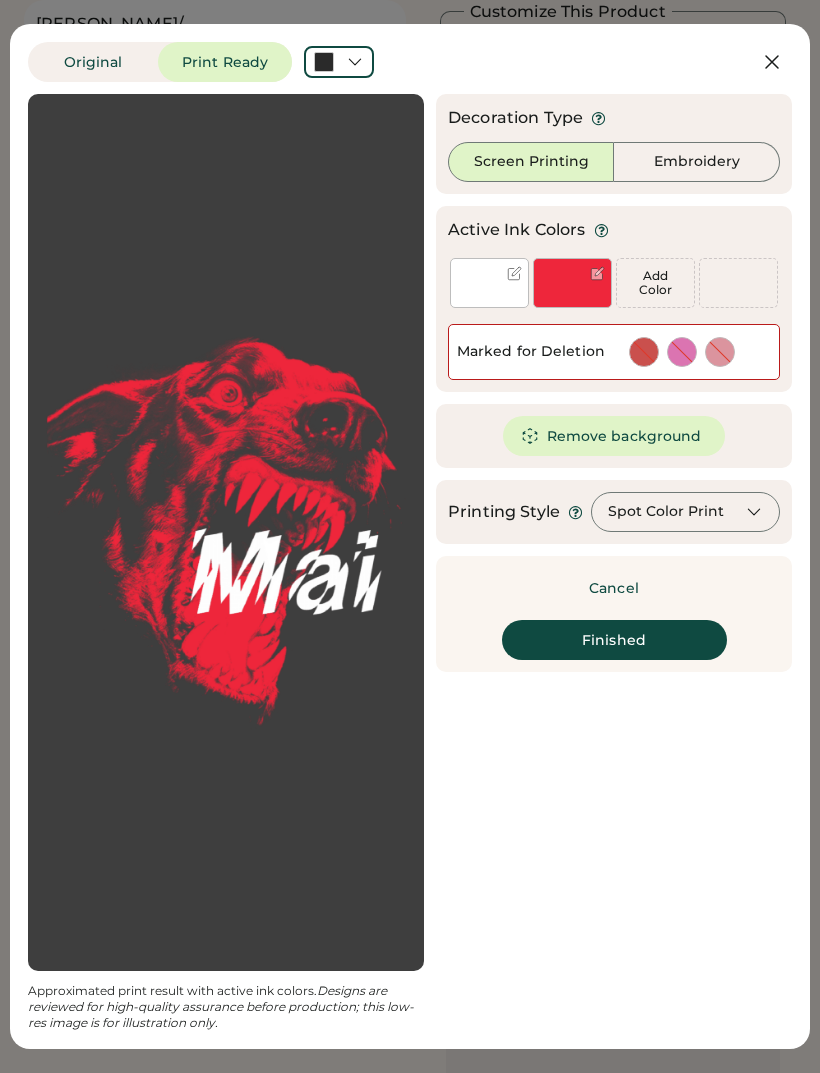 click 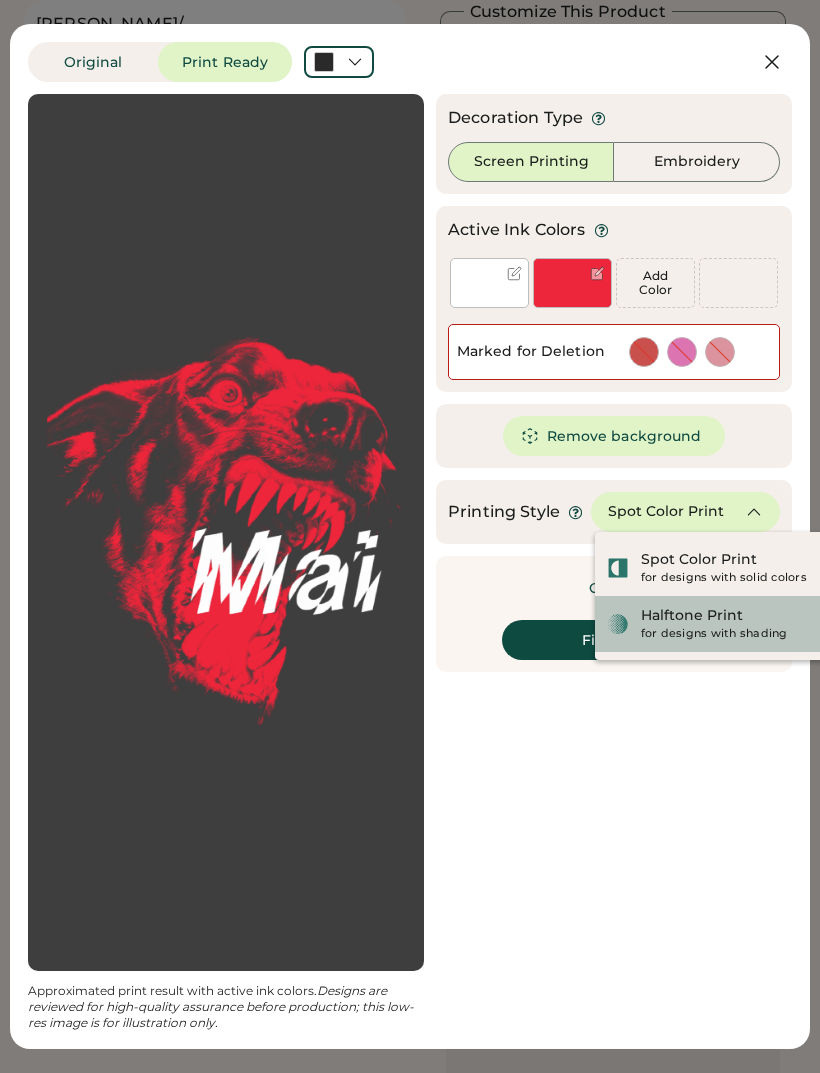 click on "for designs with shading" at bounding box center [737, 634] 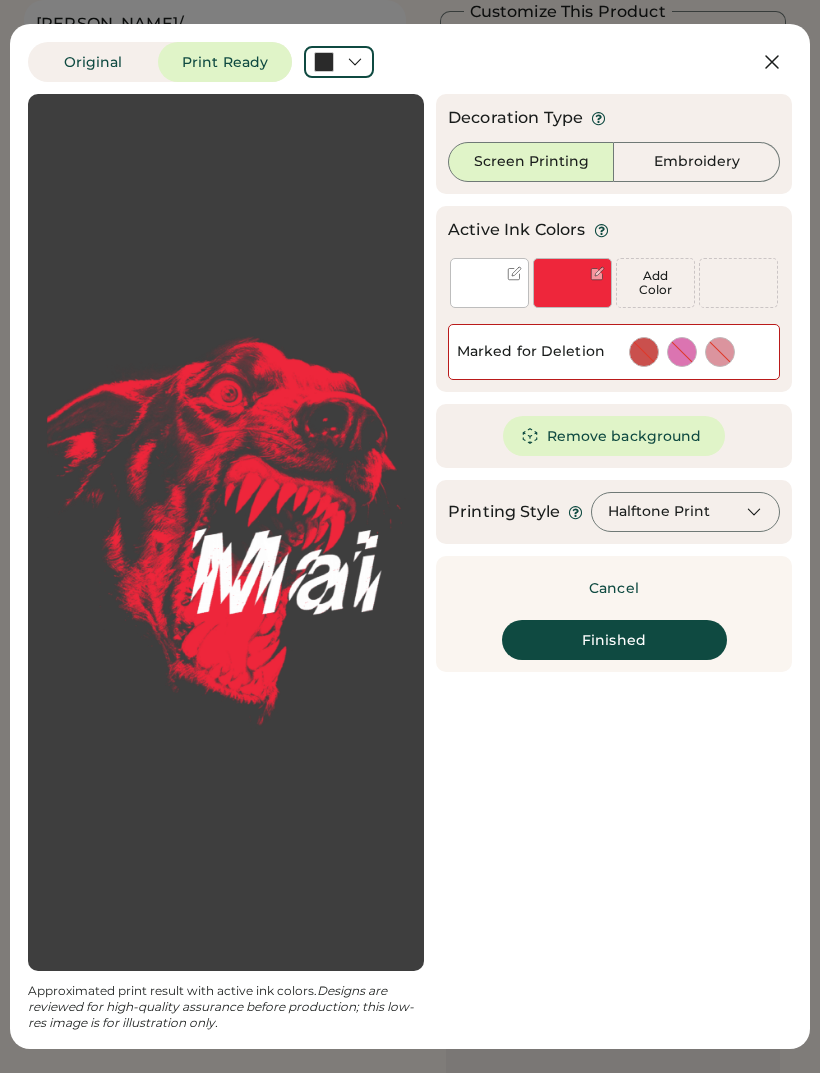 click on "Finished" at bounding box center (614, 640) 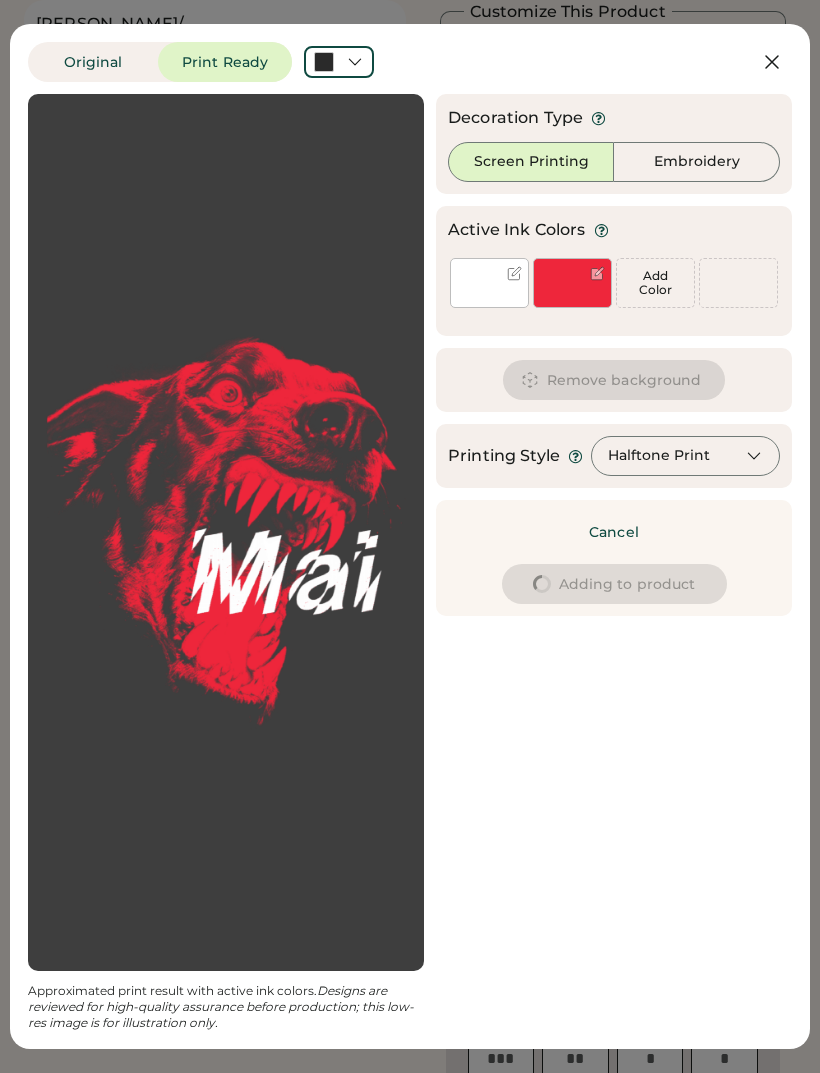 type on "****" 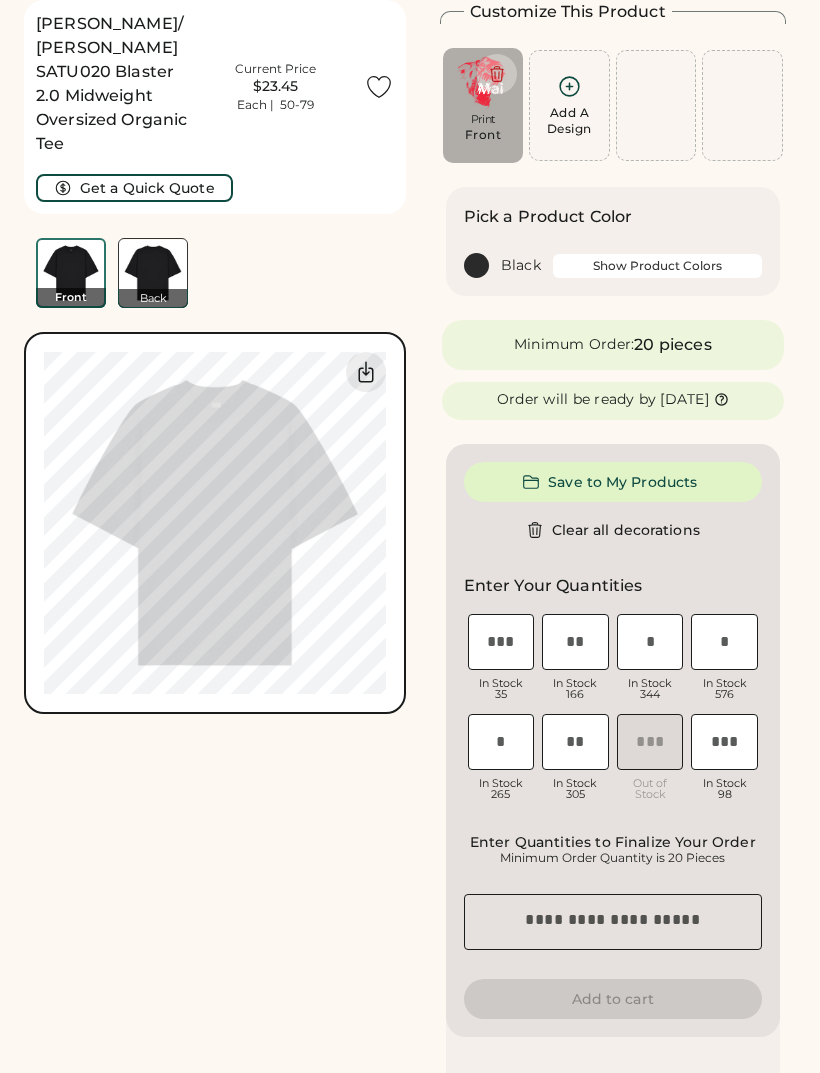 type on "****" 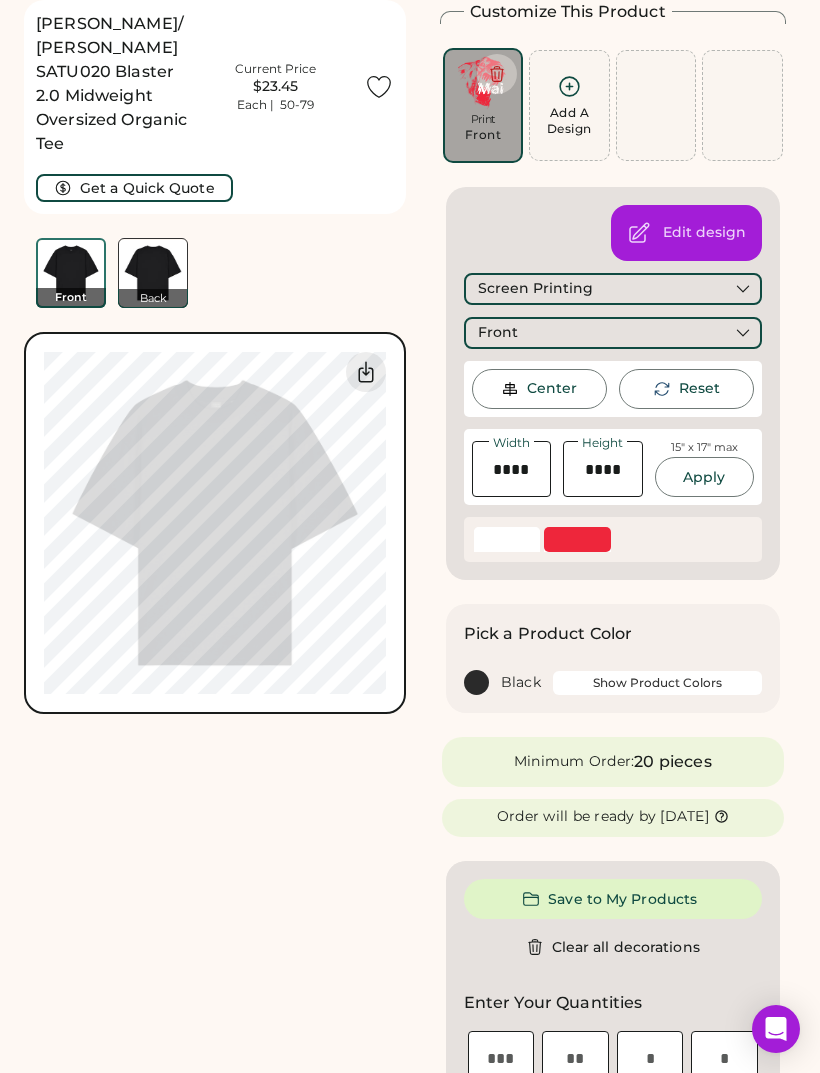type on "****" 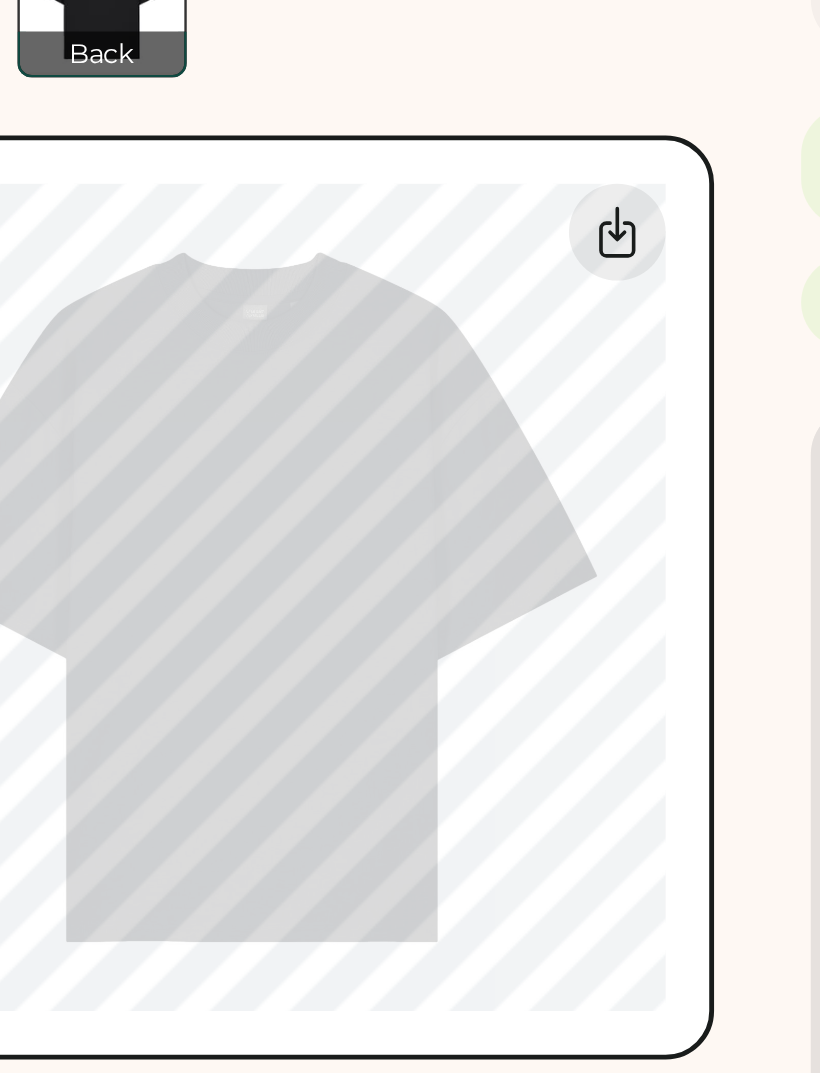 type on "****" 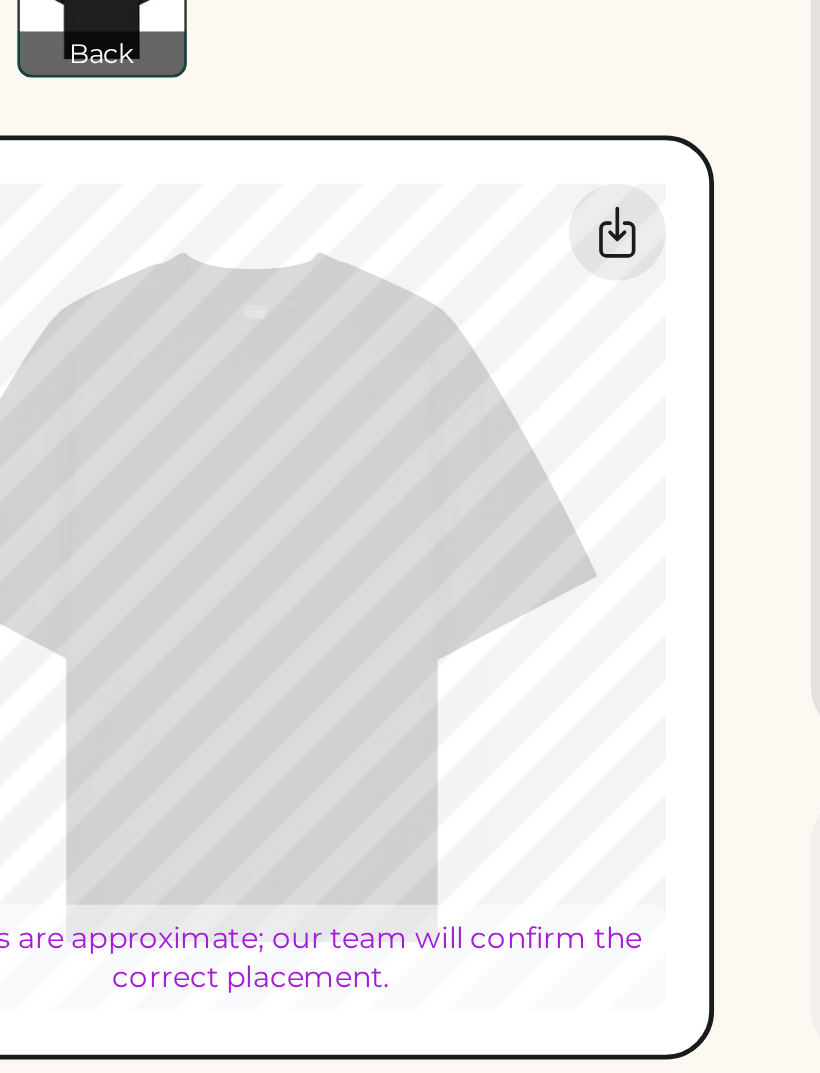 type on "*****" 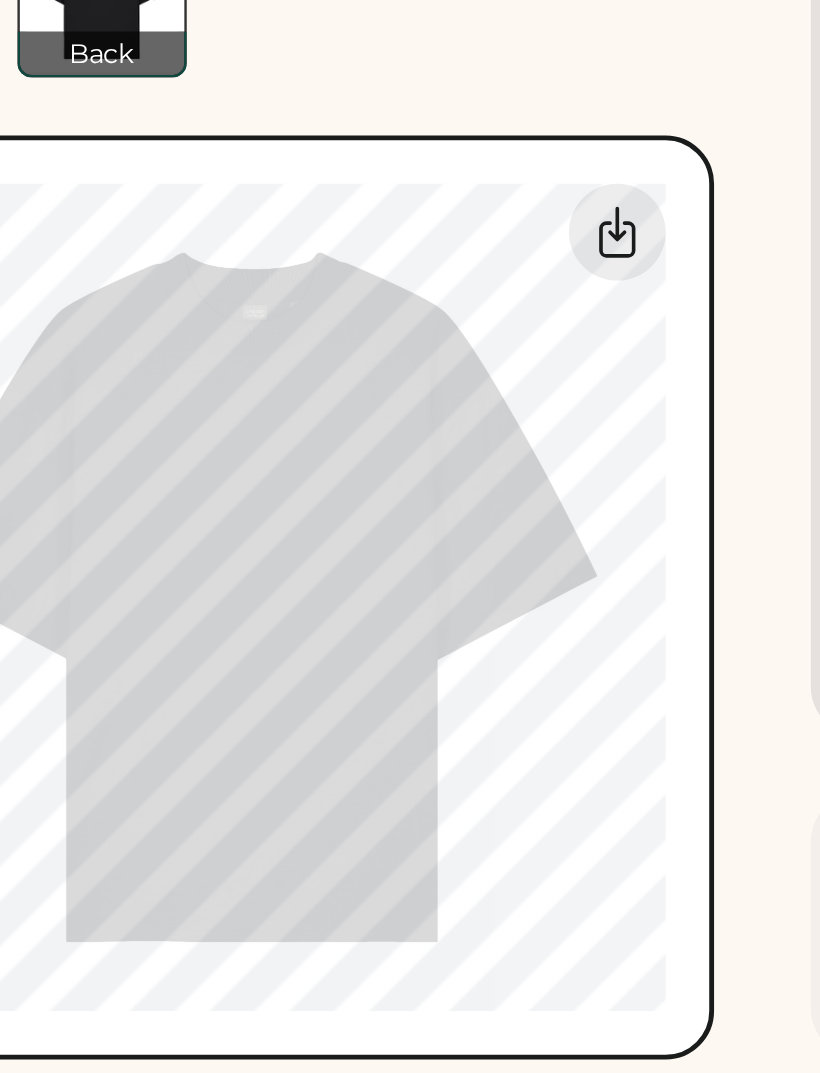 type on "****" 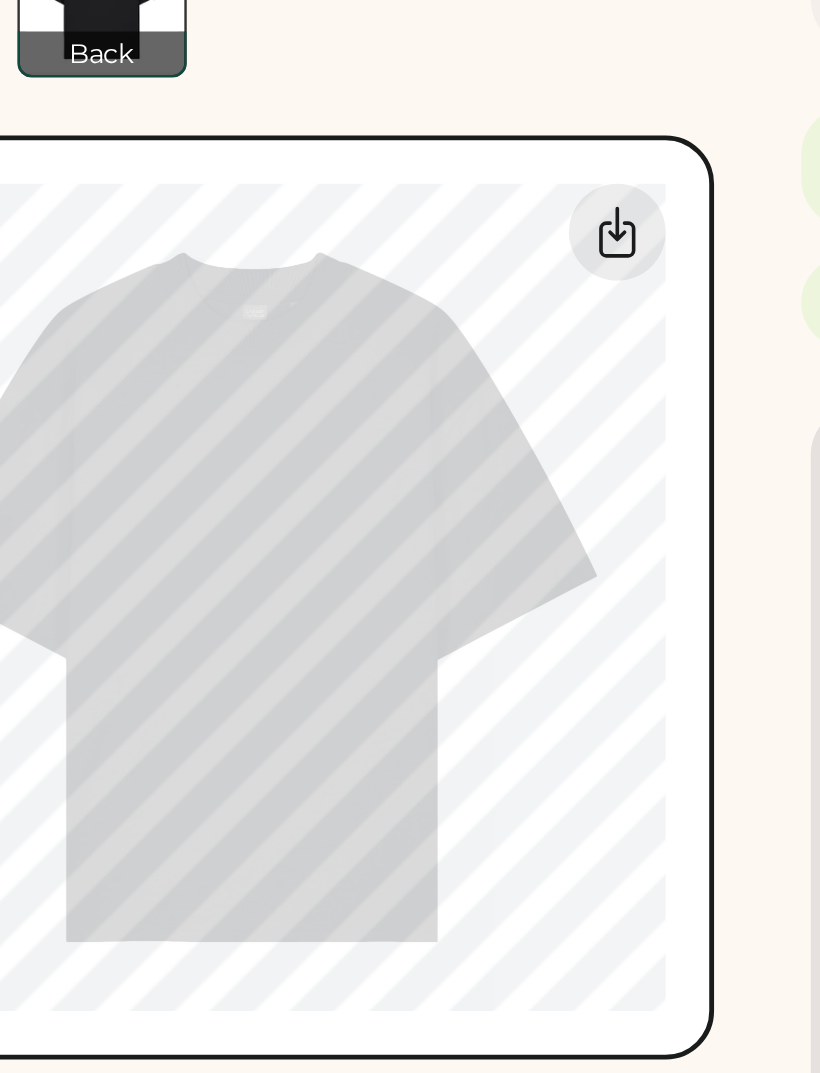 type on "*****" 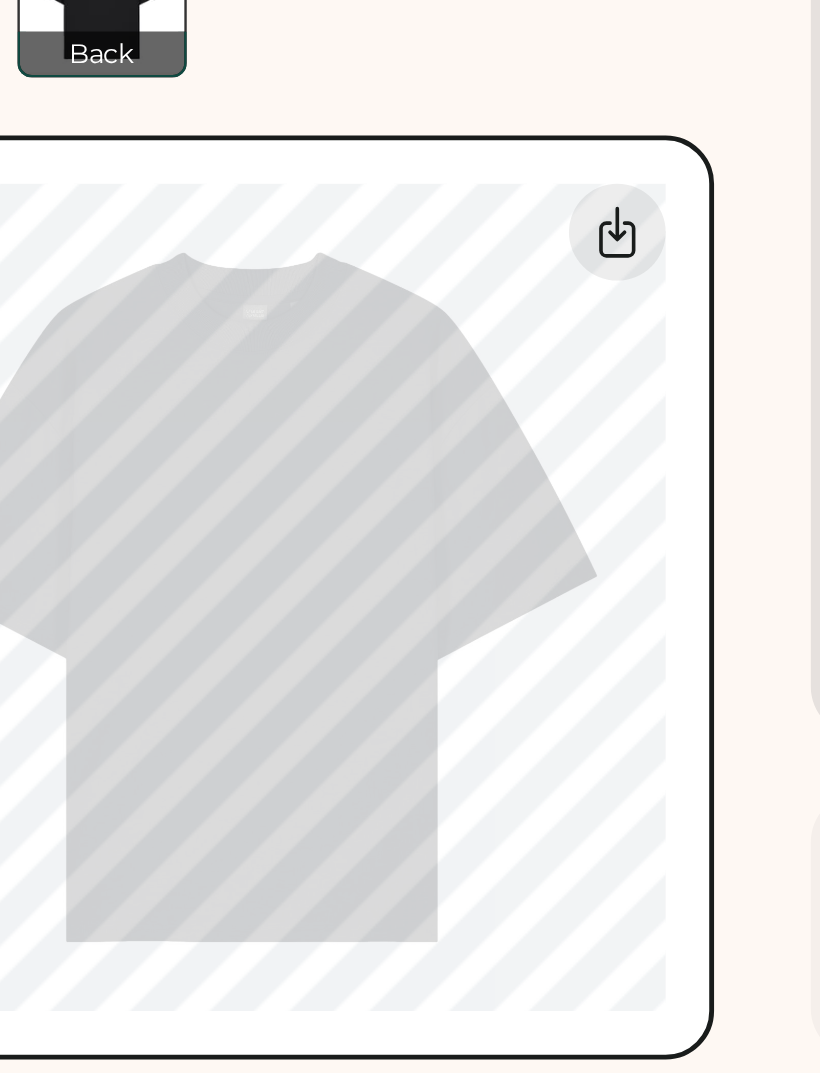 click on "[PERSON_NAME]/[PERSON_NAME] SATU020 Blaster 2.0 Midweight Oversized Organic Tee Current Price $23.45 Each |  50-79       Get a Quick Quote Front Back Switch to back Upload new design
SVG, Ai, PDF, EPS, PSD Non-preferred files:
PNG, JPG, TIFF Max File Size: 25MB    Guidelines are approximate; our team will confirm the correct placement. 0% 0%" at bounding box center [215, 986] 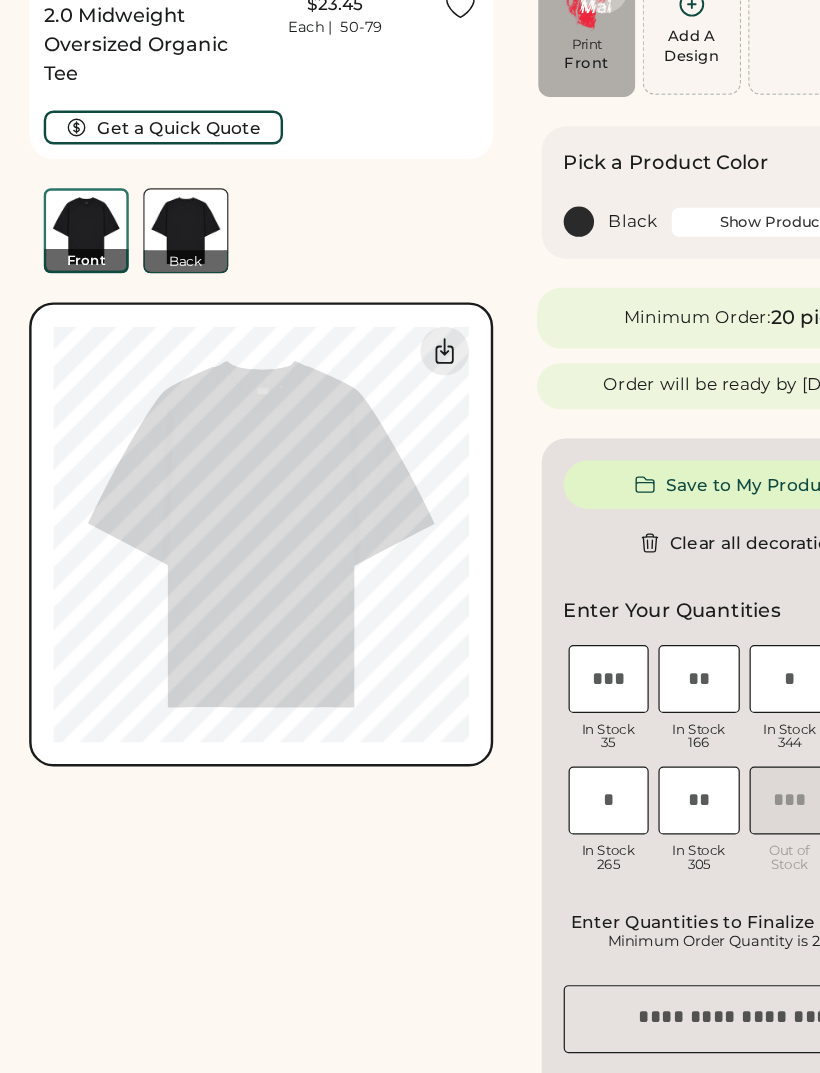 scroll, scrollTop: 40, scrollLeft: 0, axis: vertical 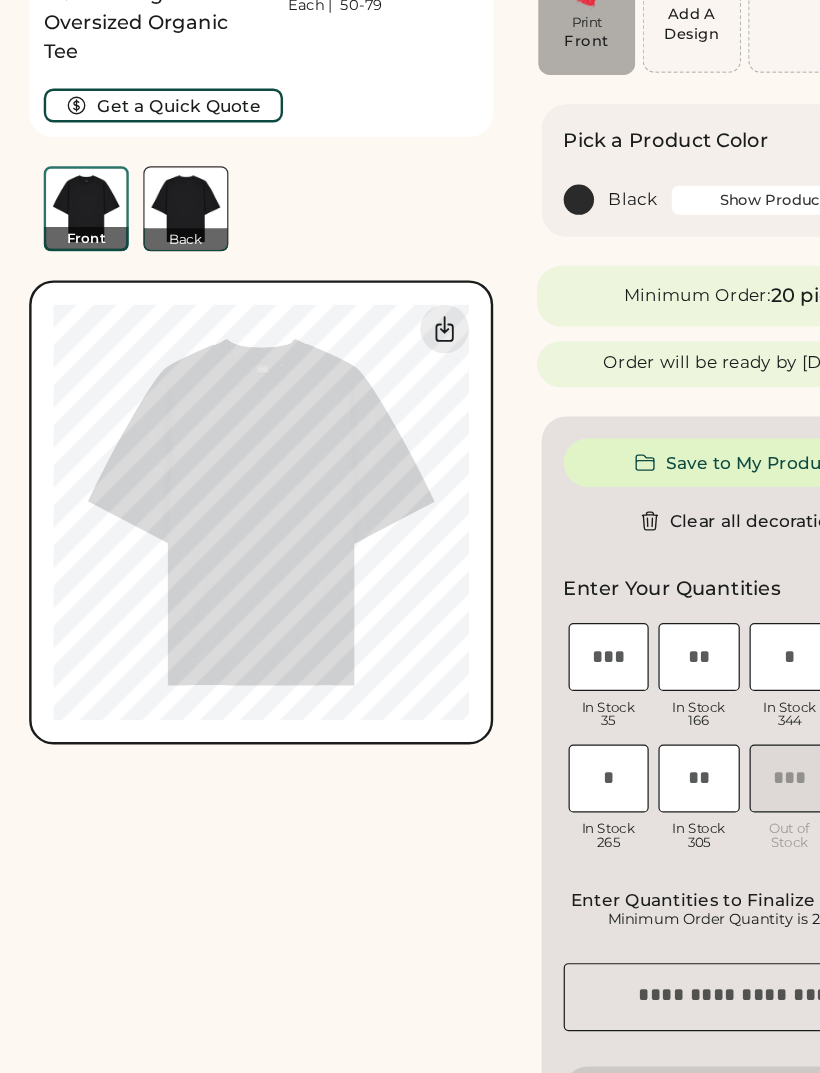 click on "[PERSON_NAME]/[PERSON_NAME] SATU020 Blaster 2.0 Midweight Oversized Organic Tee Current Price $23.45 Each |  50-79       Get a Quick Quote Front Back Switch to back Upload new design
SVG, Ai, PDF, EPS, PSD Non-preferred files:
PNG, JPG, TIFF Max File Size: 25MB    Guidelines are approximate; our team will confirm the correct placement. 0% 0%" at bounding box center (215, 813) 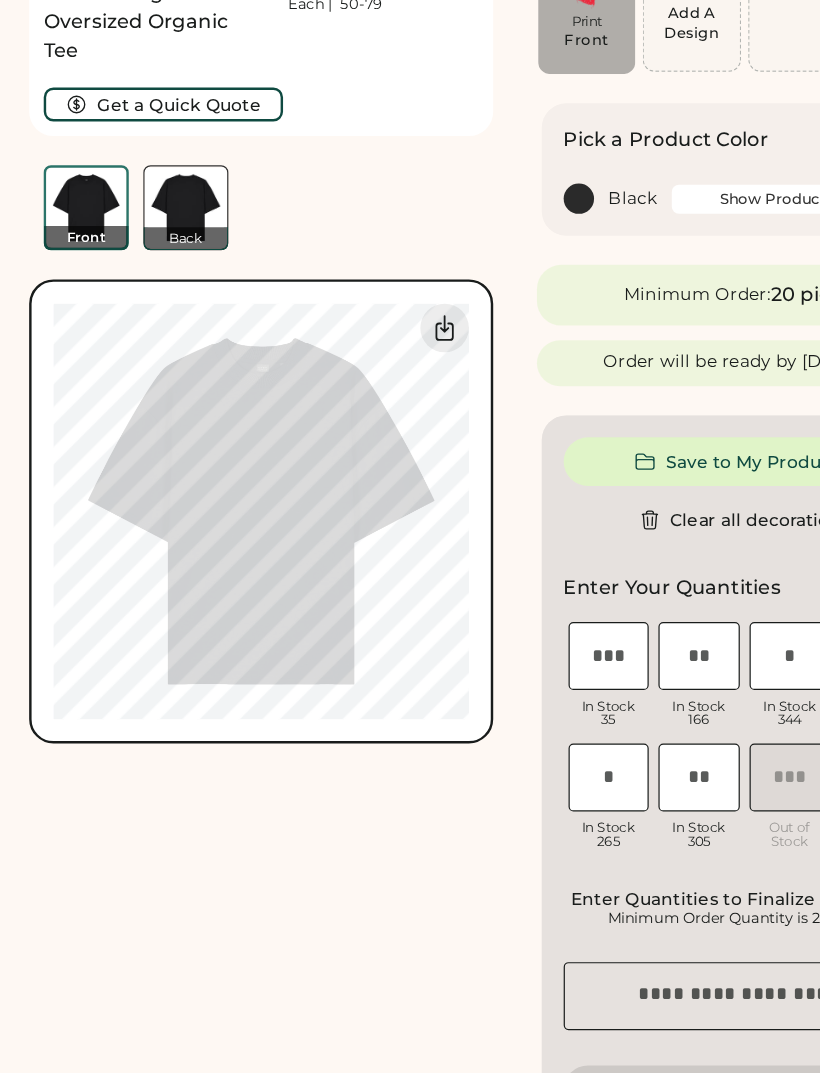 click 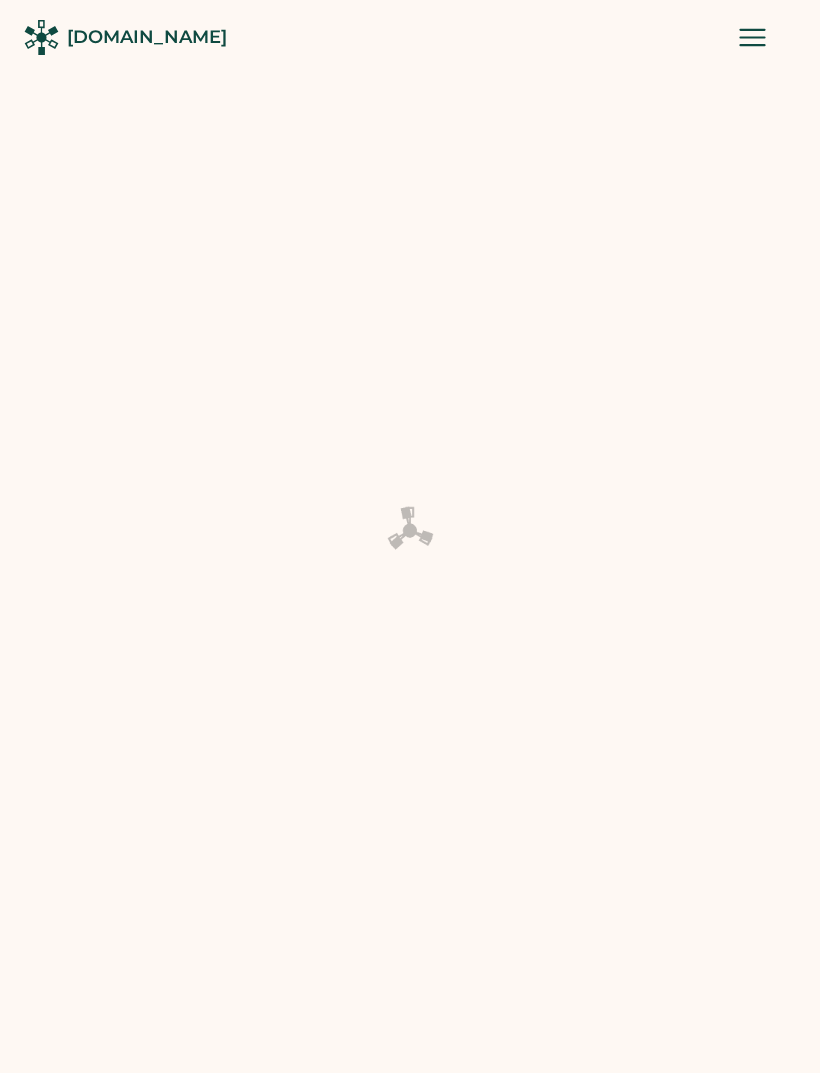 scroll, scrollTop: 230, scrollLeft: 0, axis: vertical 